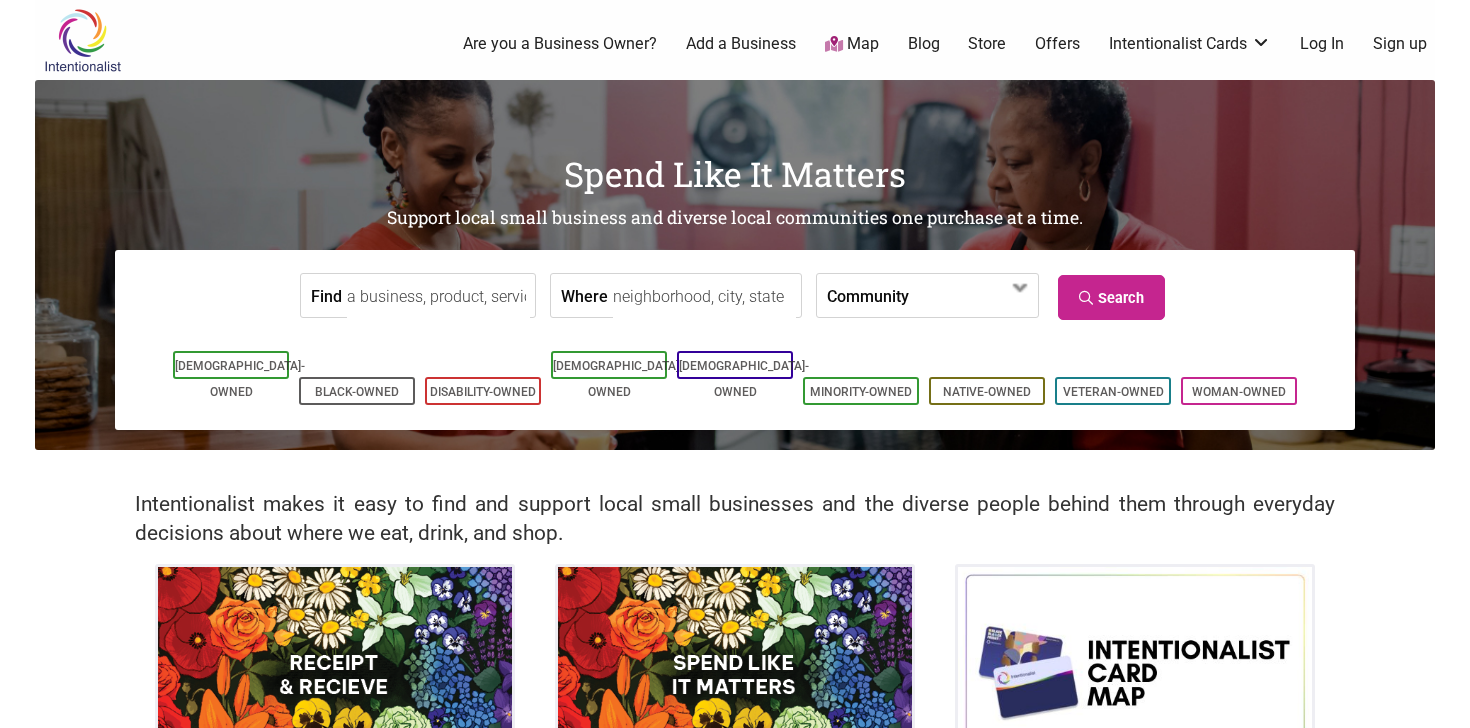 scroll, scrollTop: 0, scrollLeft: 0, axis: both 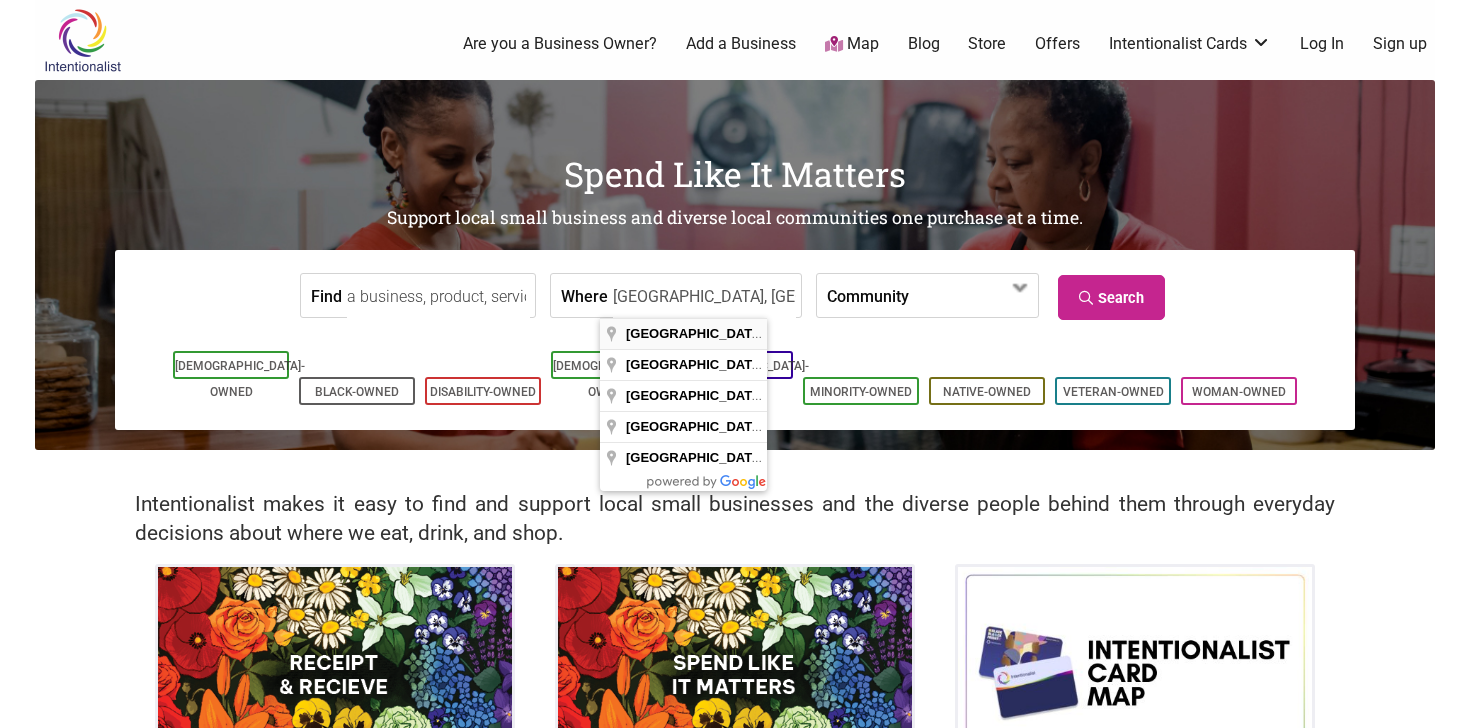 type on "Seattle, WA, USA" 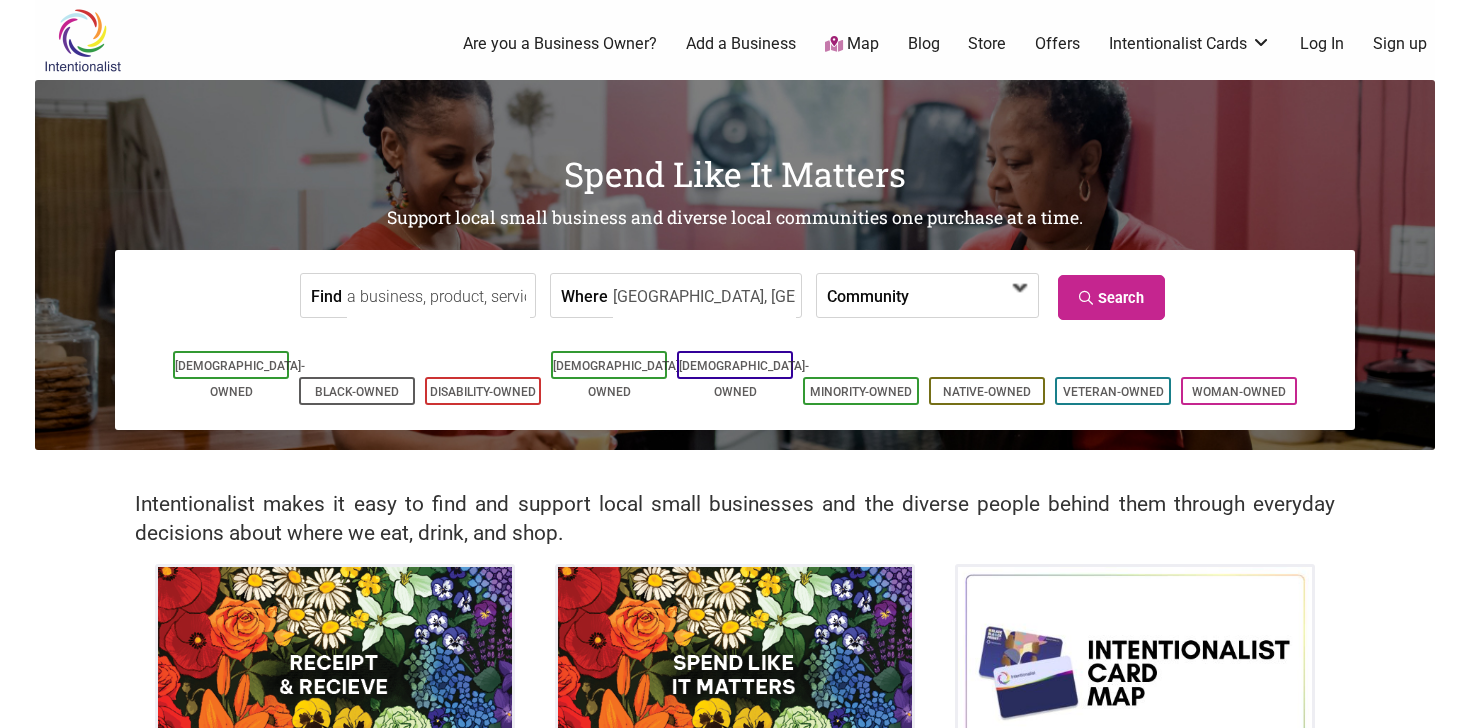 click at bounding box center [973, 295] 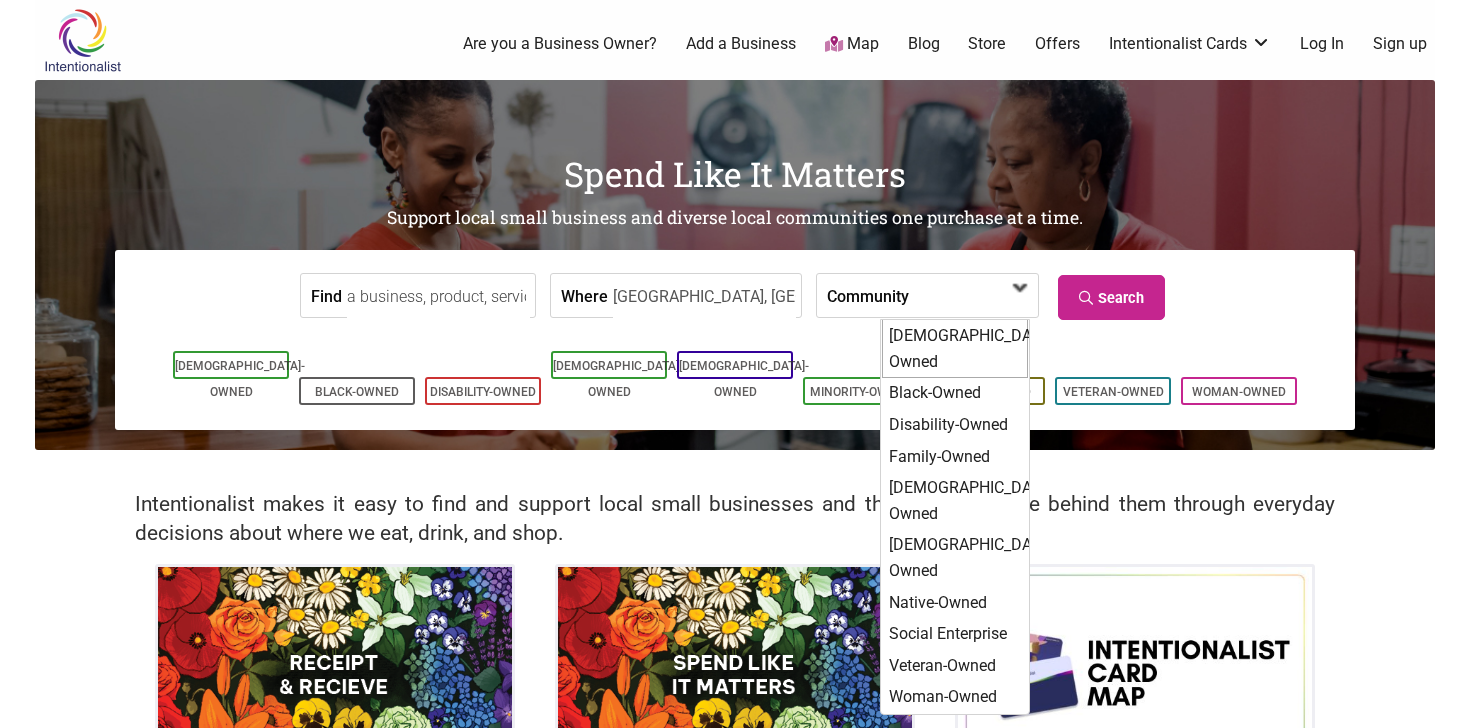click on "[DEMOGRAPHIC_DATA]-Owned" at bounding box center (955, 348) 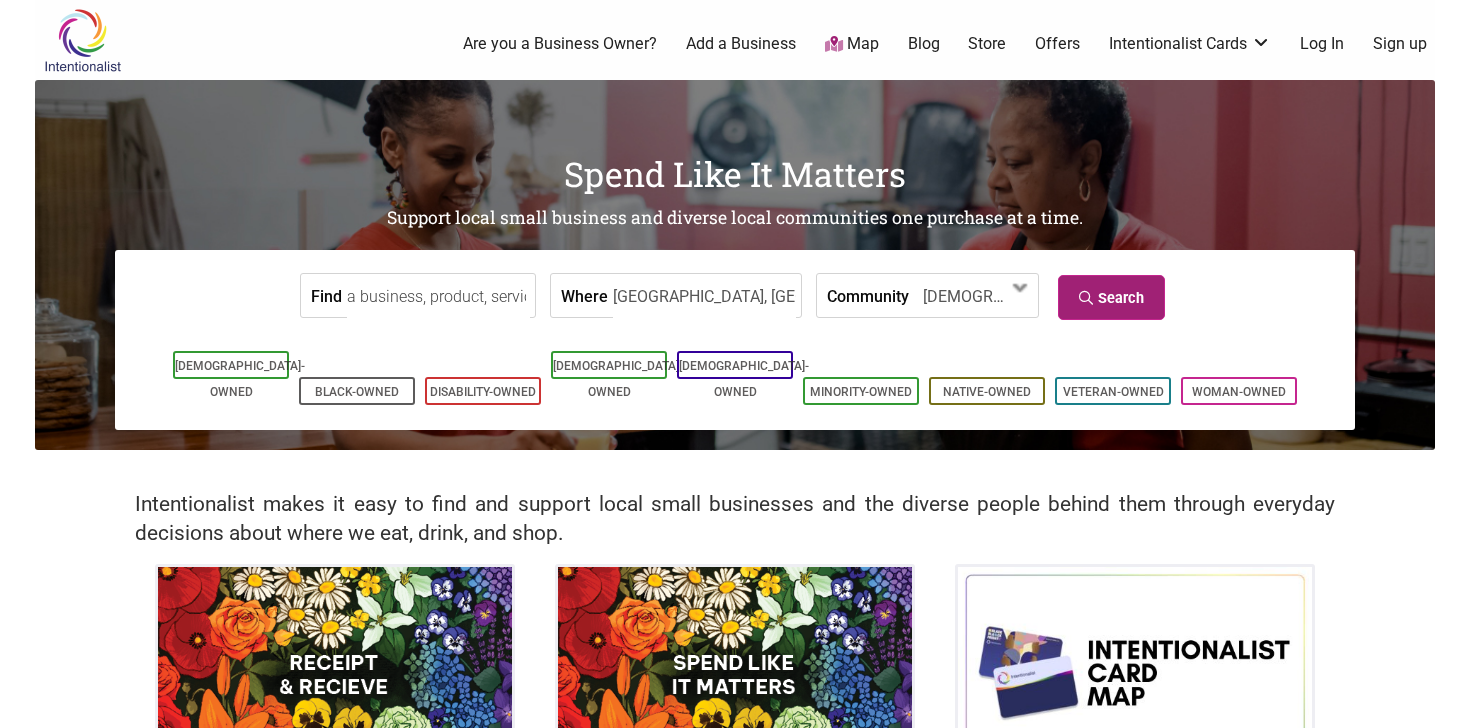 click on "Search" at bounding box center [1111, 297] 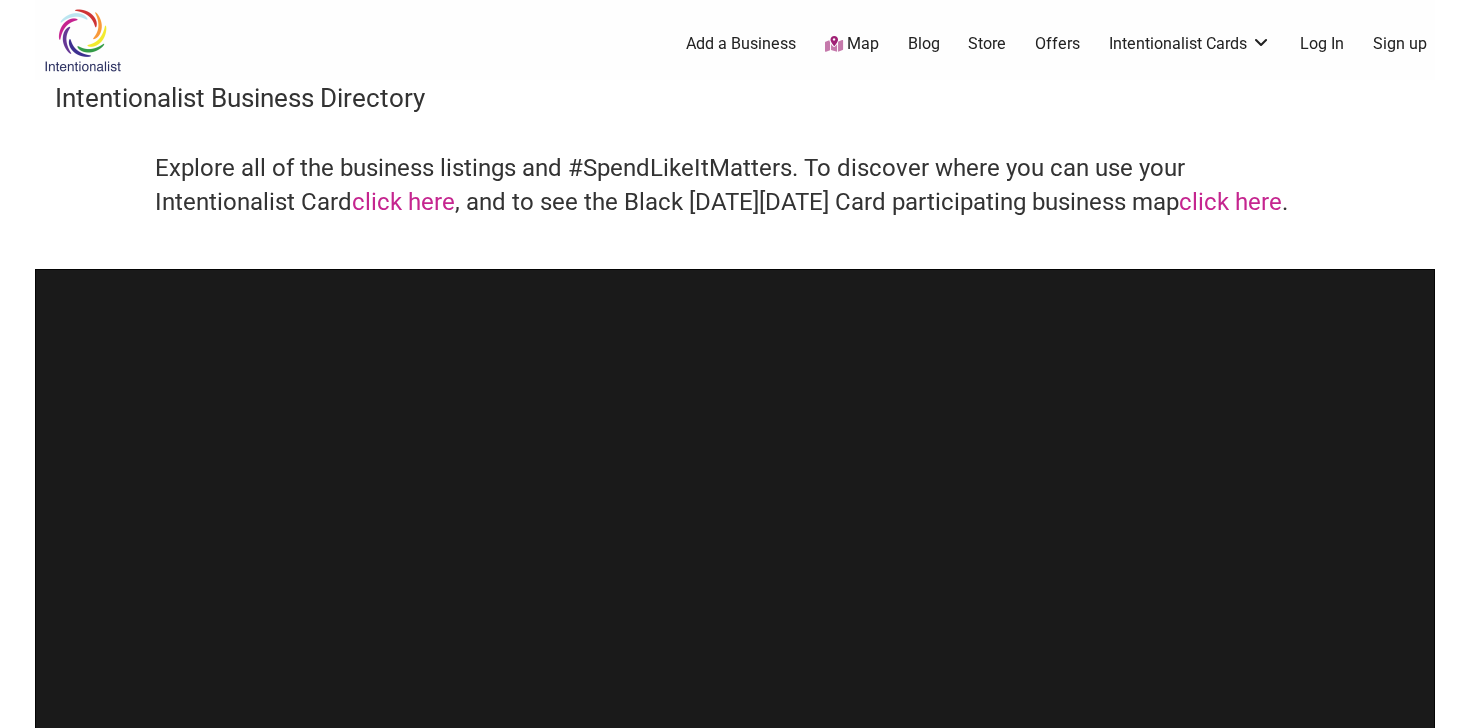 scroll, scrollTop: 0, scrollLeft: 0, axis: both 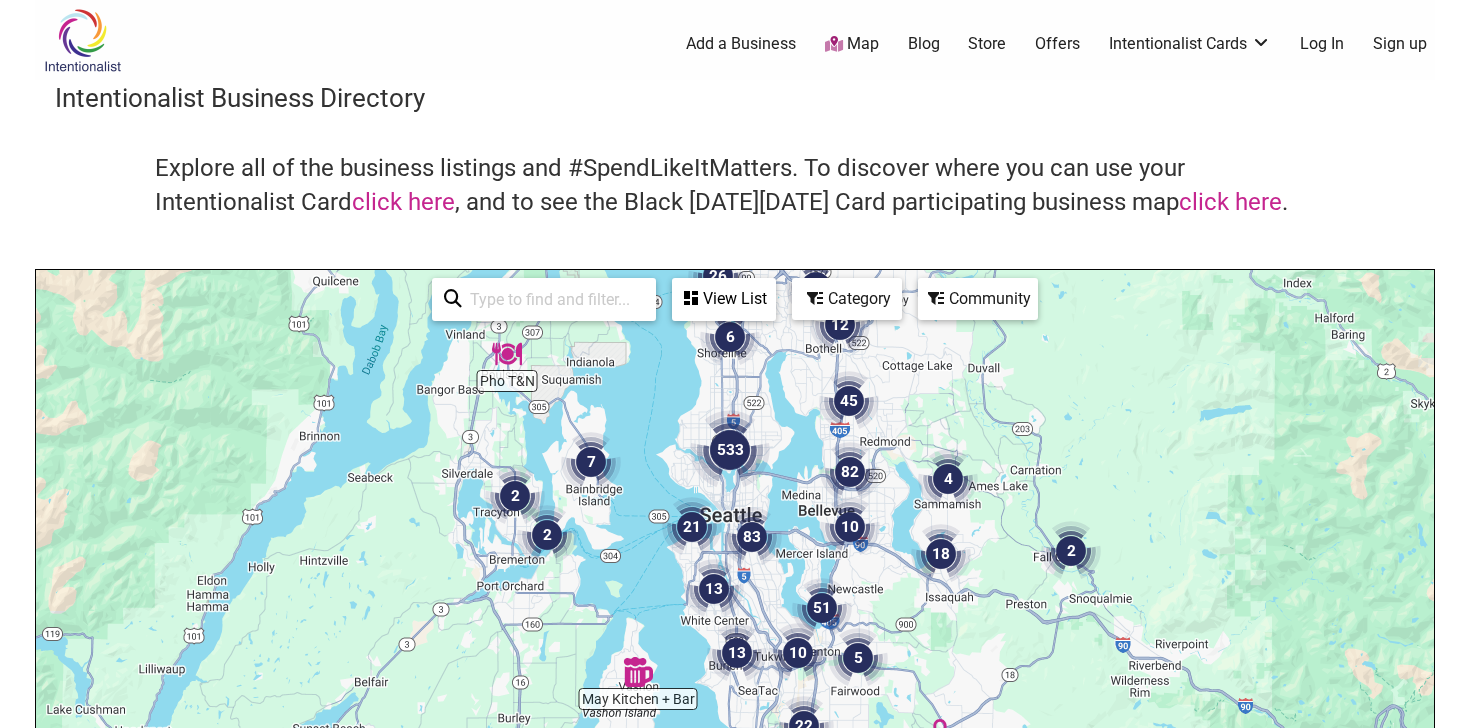 drag, startPoint x: 913, startPoint y: 517, endPoint x: 909, endPoint y: 370, distance: 147.05441 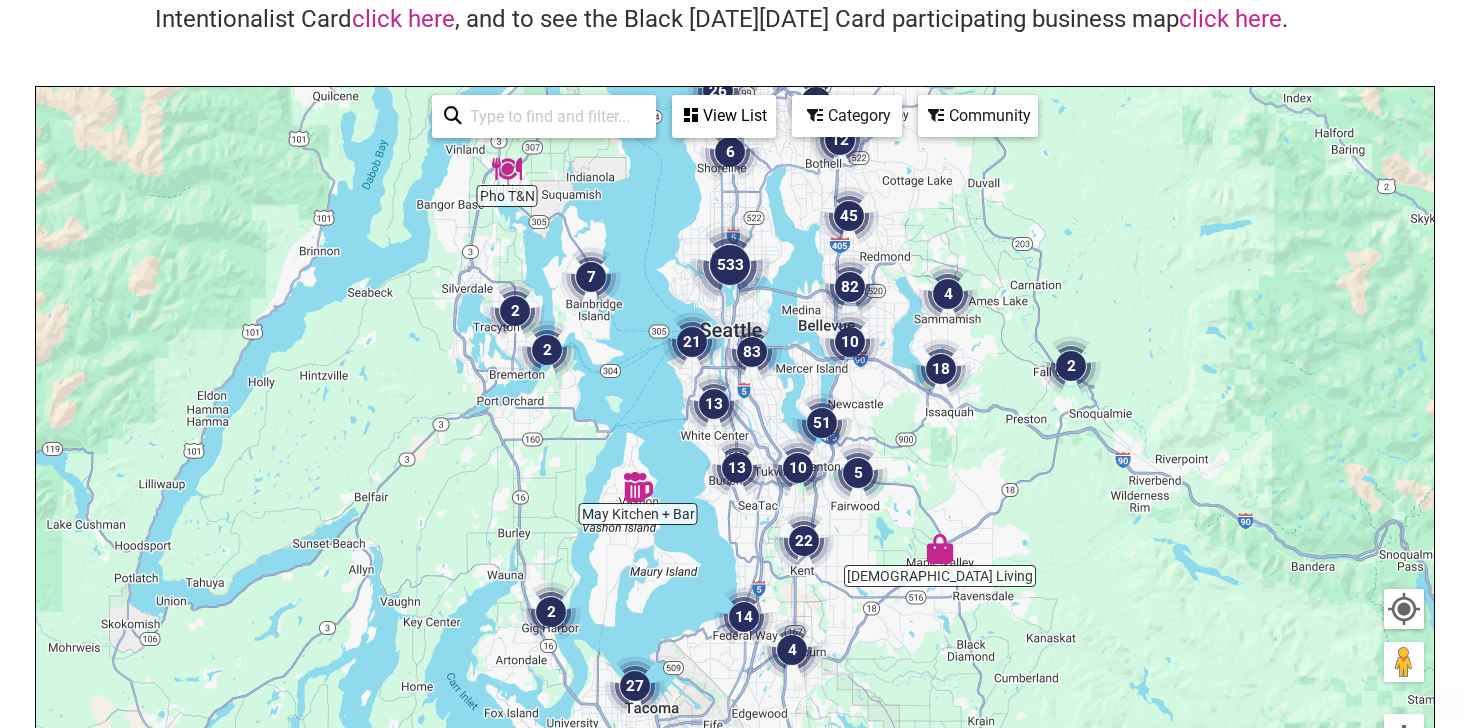 scroll, scrollTop: 203, scrollLeft: 0, axis: vertical 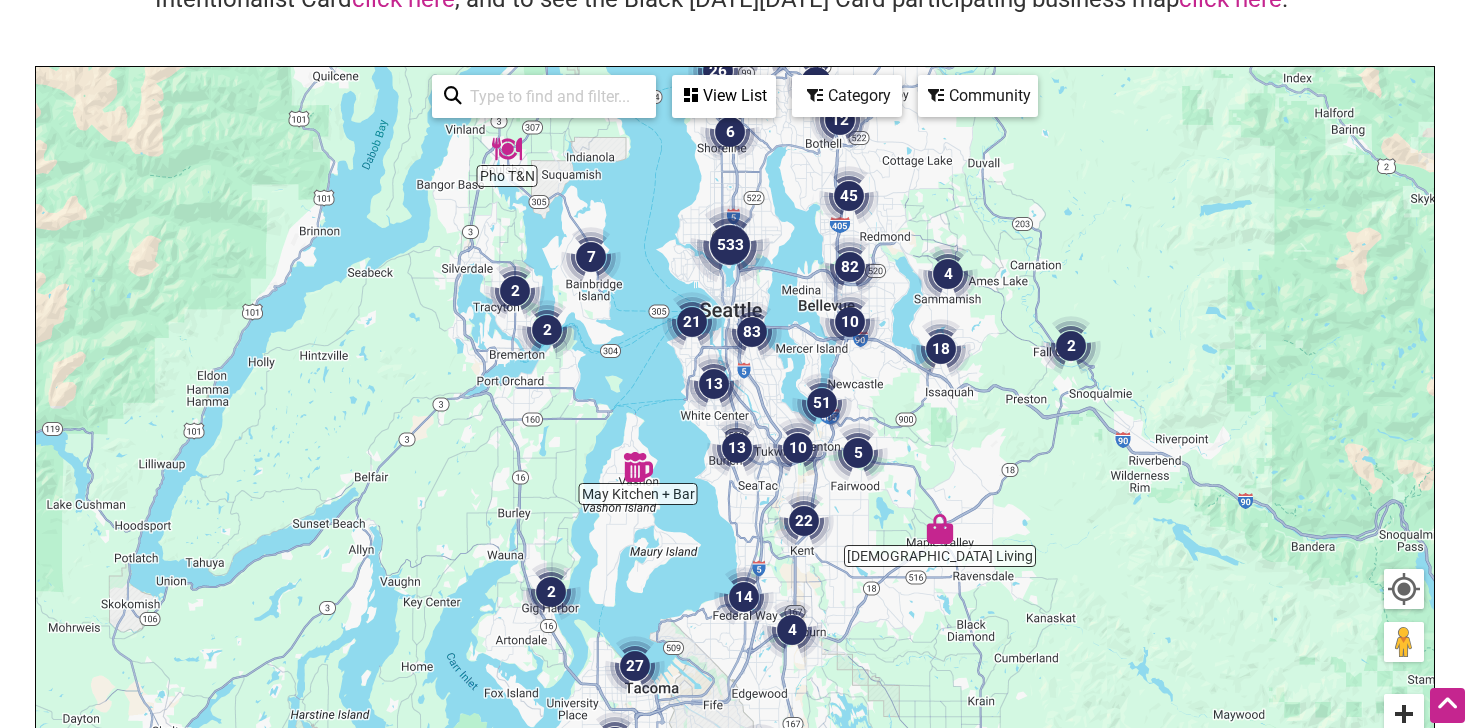 click at bounding box center [1404, 714] 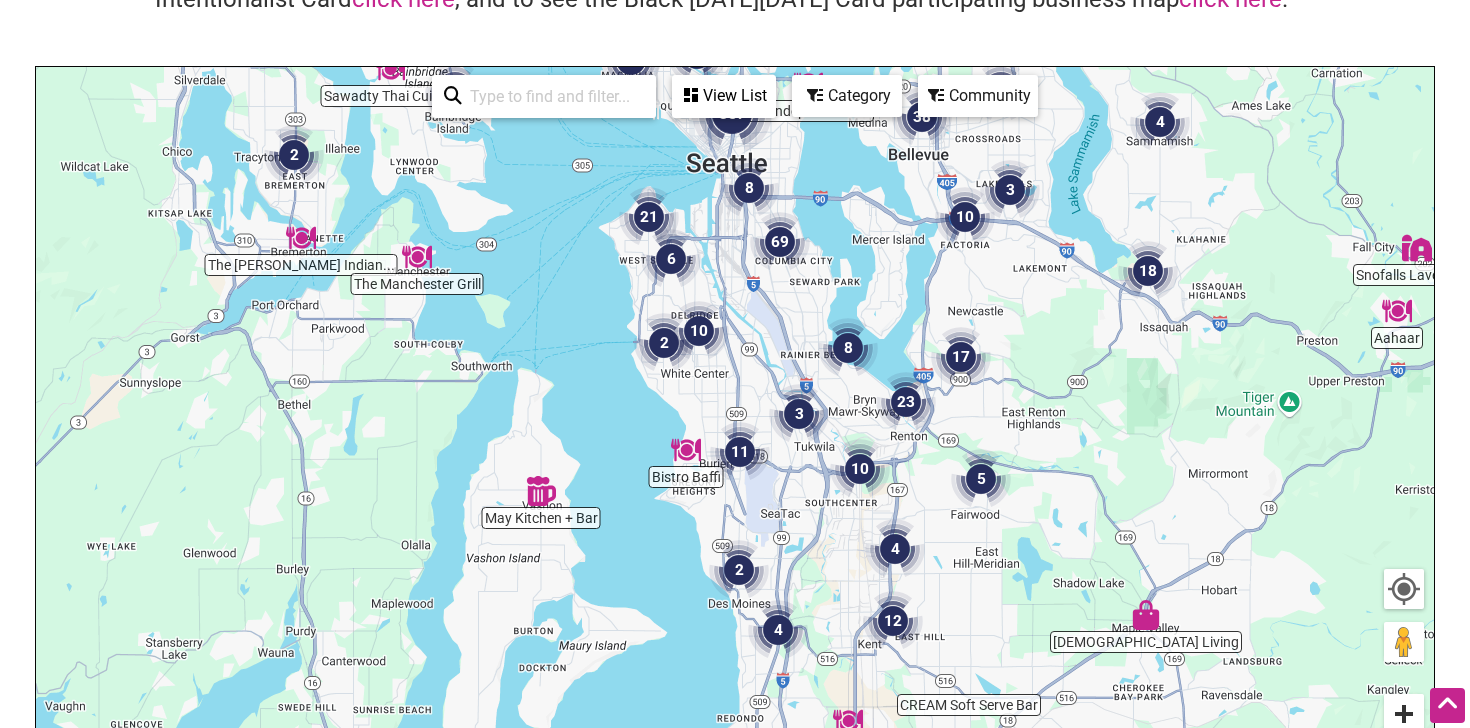click at bounding box center [1404, 714] 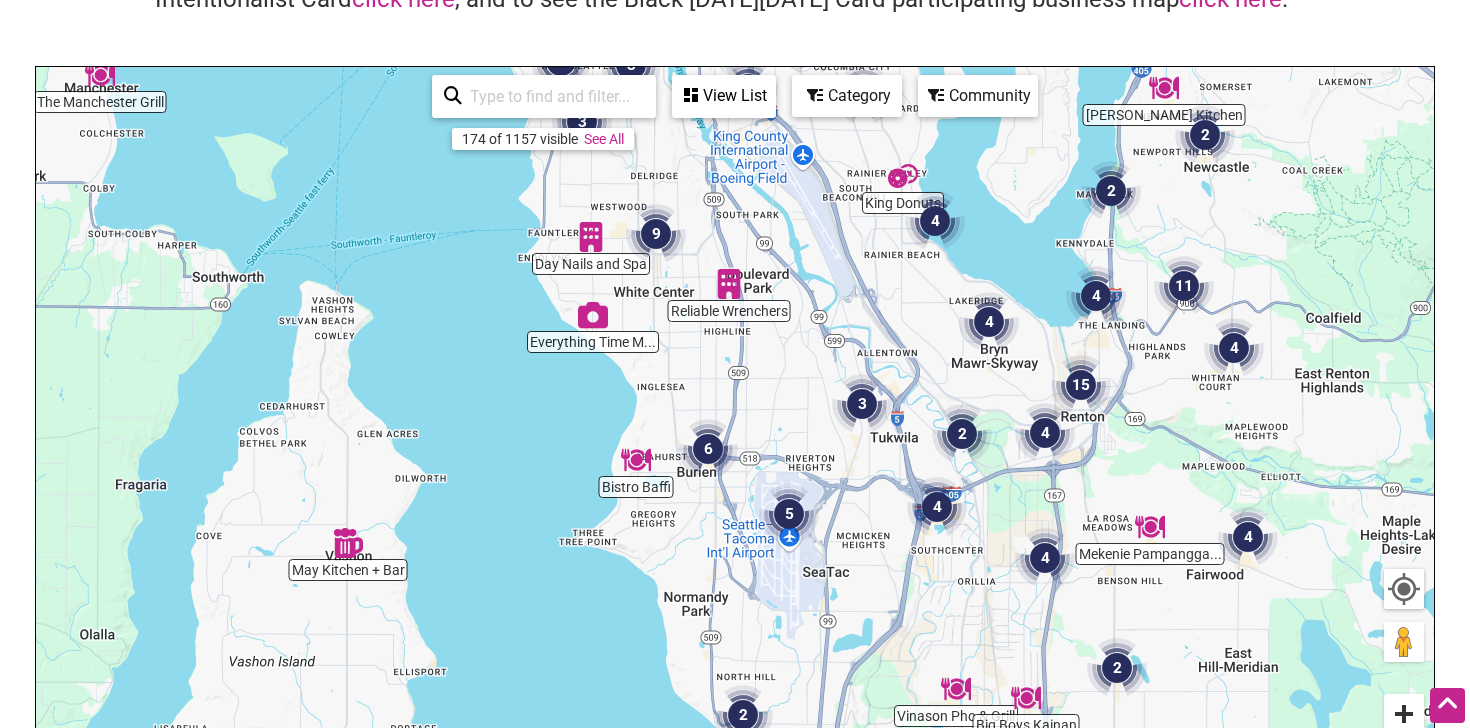 click at bounding box center (1404, 714) 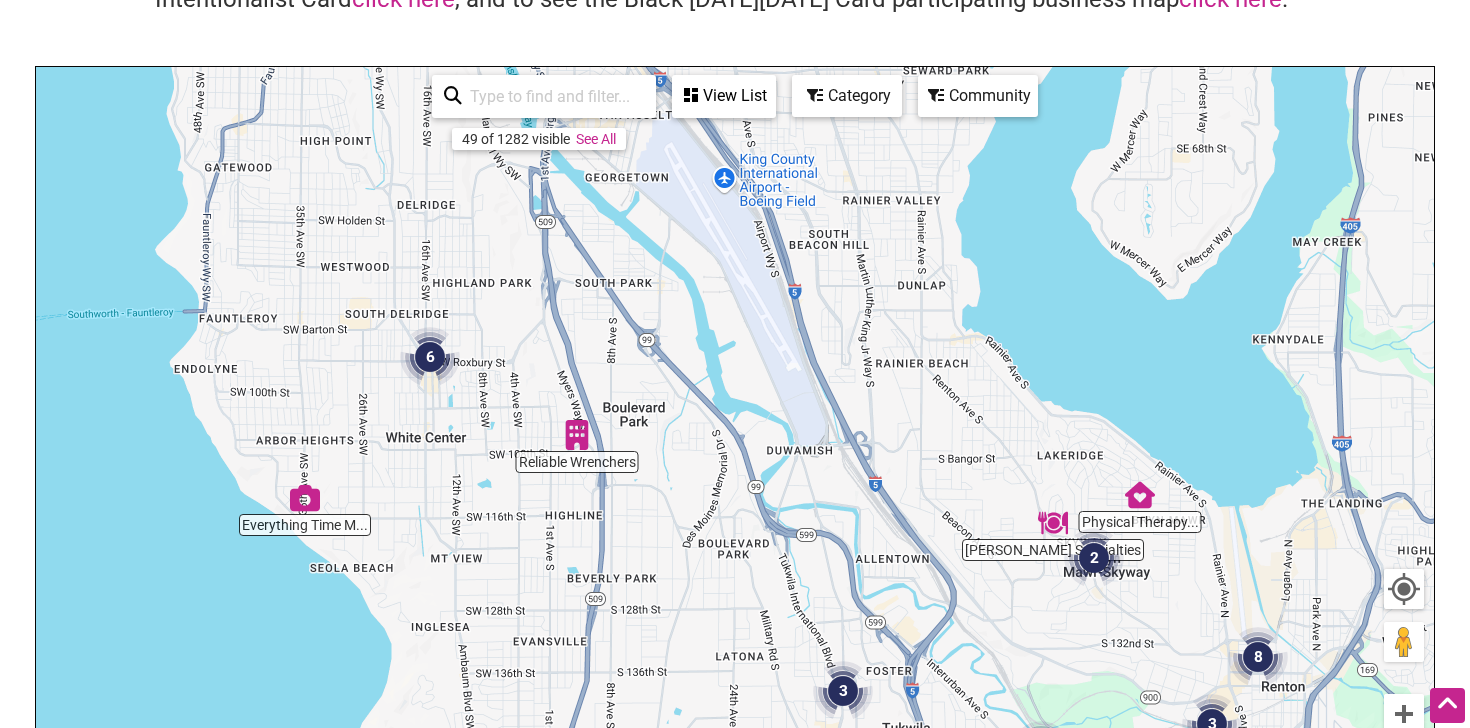 drag, startPoint x: 922, startPoint y: 259, endPoint x: 774, endPoint y: 572, distance: 346.2268 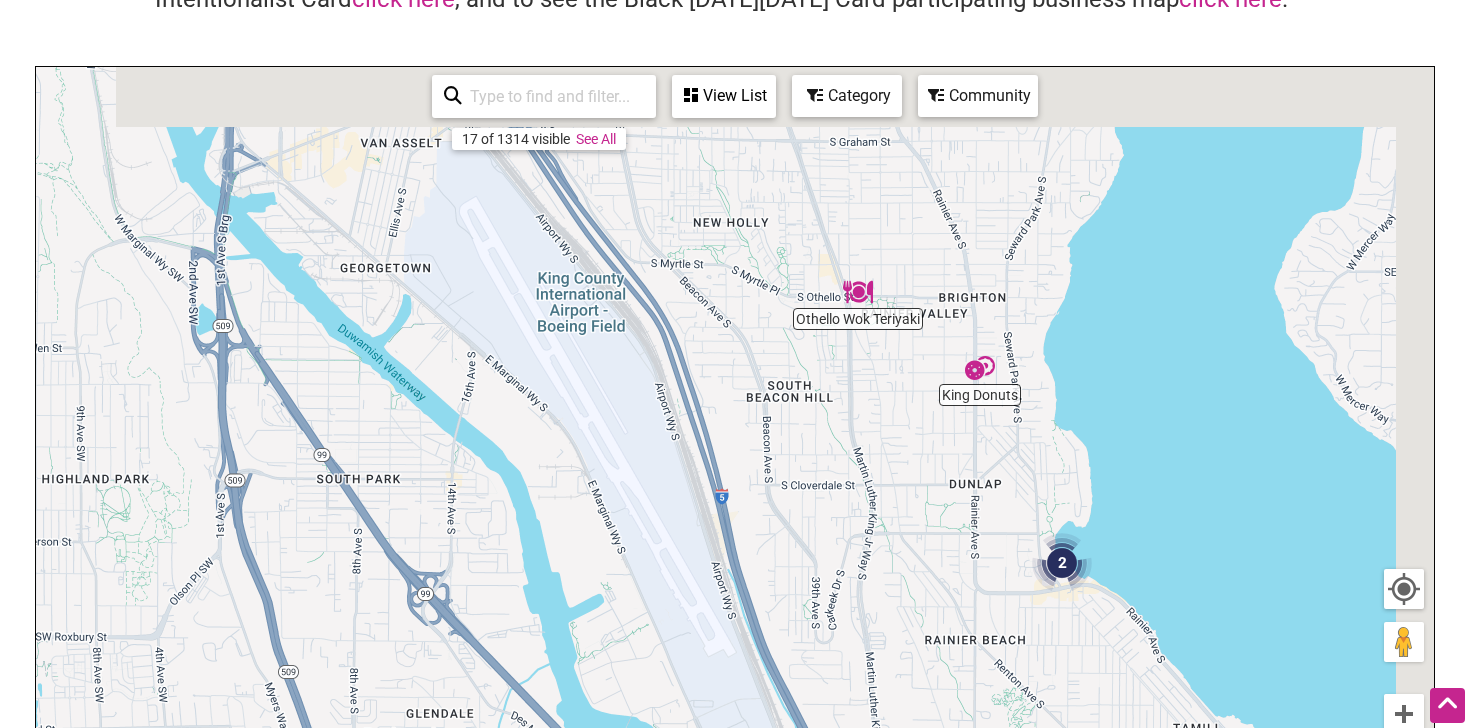 drag, startPoint x: 921, startPoint y: 345, endPoint x: 586, endPoint y: 584, distance: 411.5167 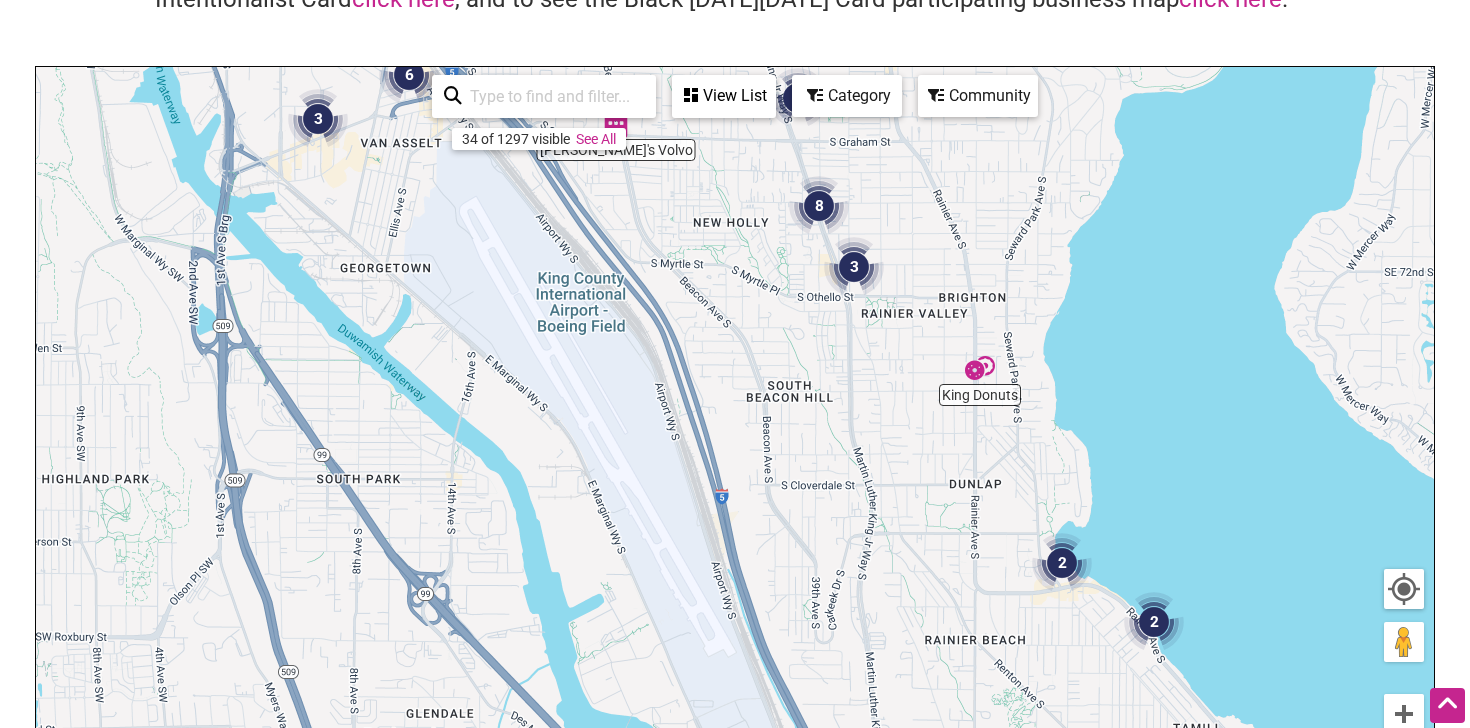 drag, startPoint x: 676, startPoint y: 257, endPoint x: 761, endPoint y: 502, distance: 259.32605 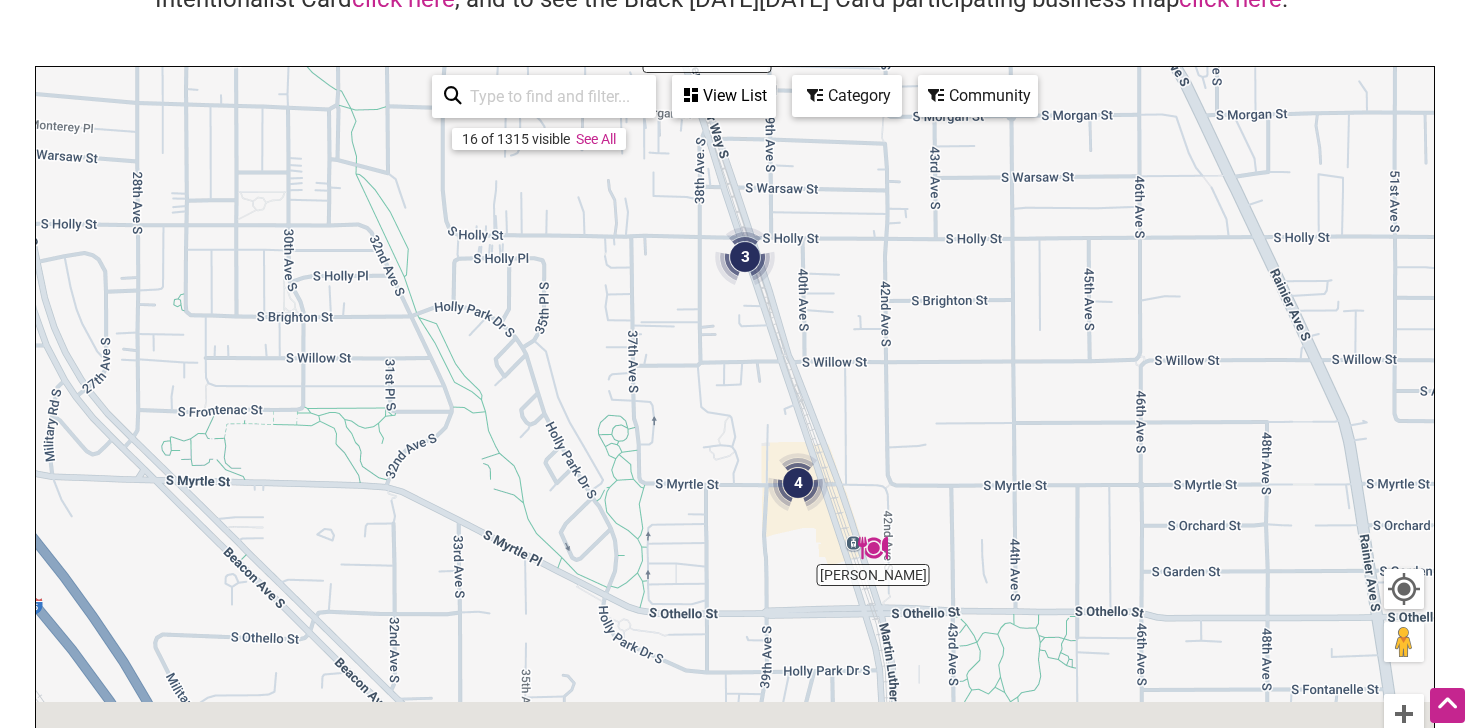 drag, startPoint x: 899, startPoint y: 507, endPoint x: 899, endPoint y: 271, distance: 236 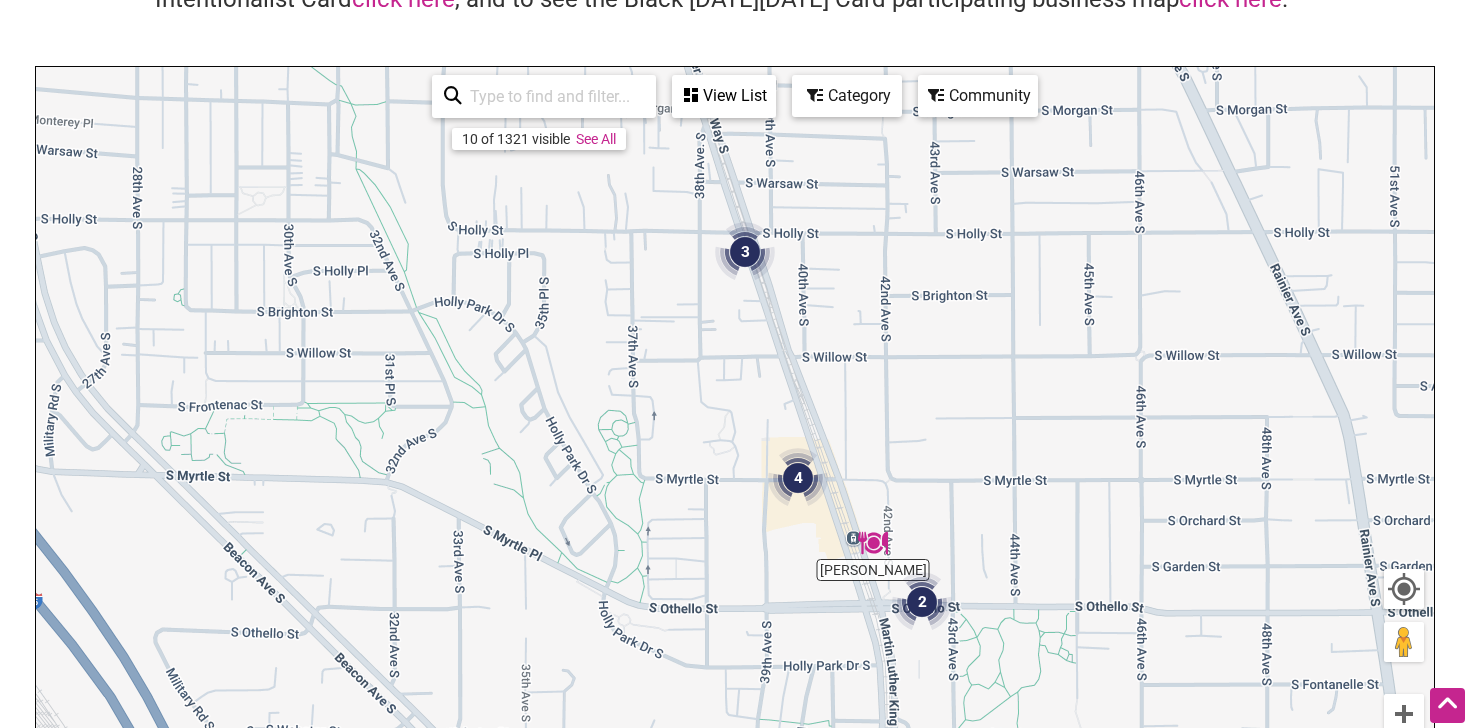 click at bounding box center (798, 478) 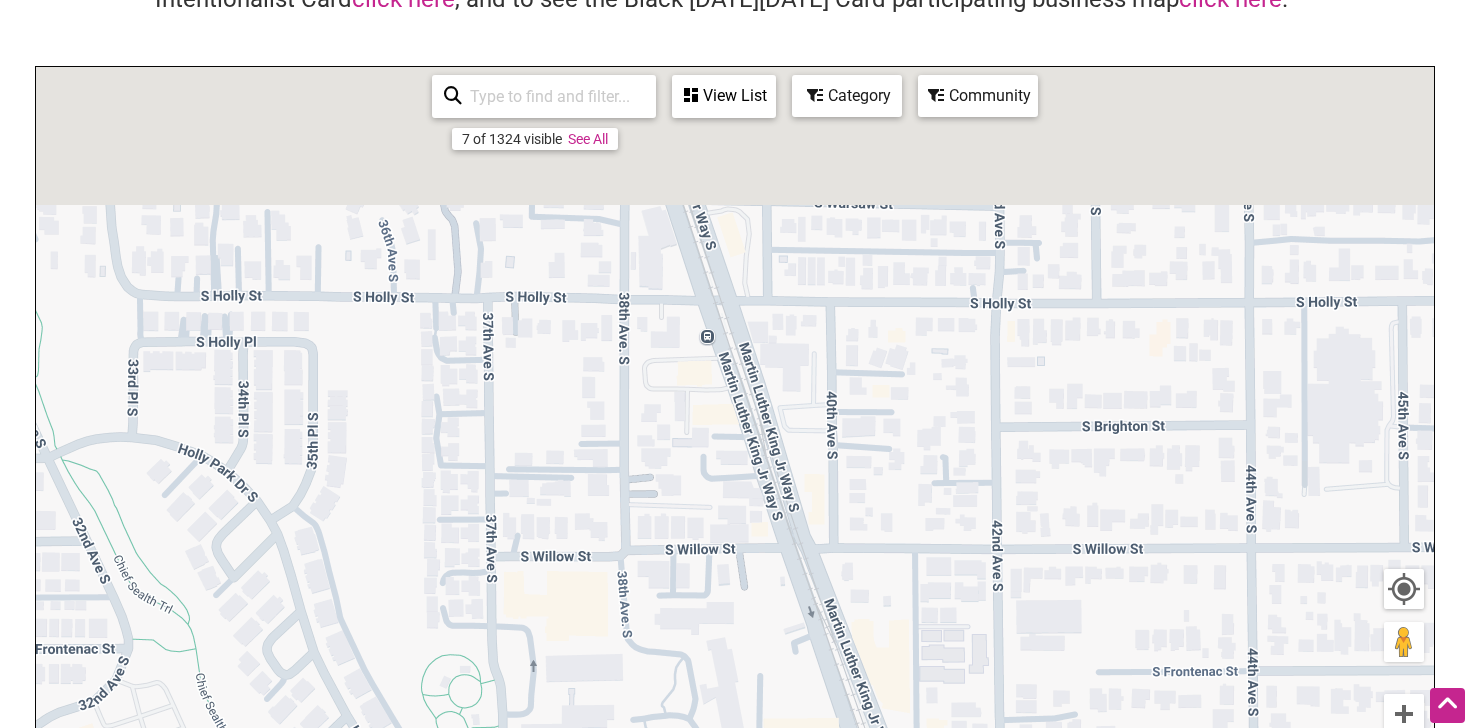 drag, startPoint x: 1086, startPoint y: 303, endPoint x: 924, endPoint y: 720, distance: 447.36227 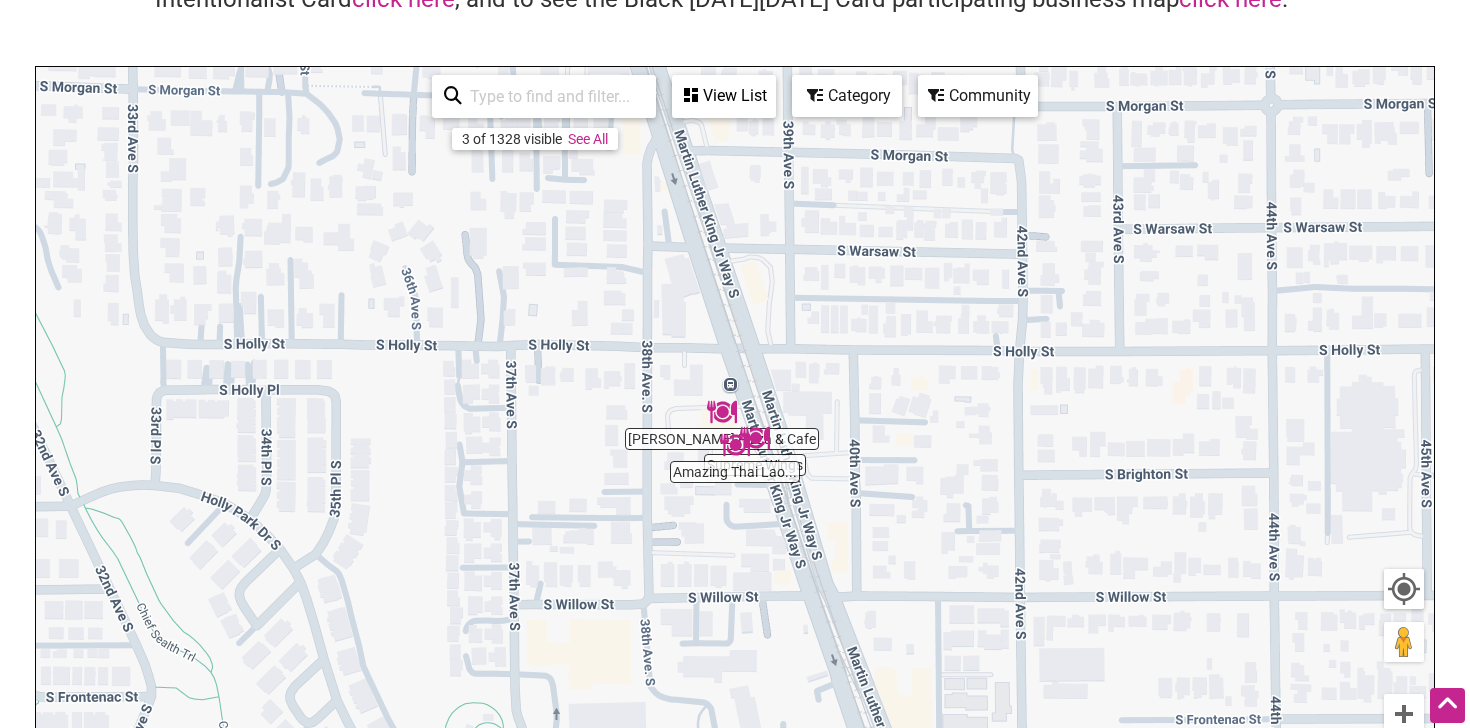 drag, startPoint x: 836, startPoint y: 342, endPoint x: 841, endPoint y: 357, distance: 15.811388 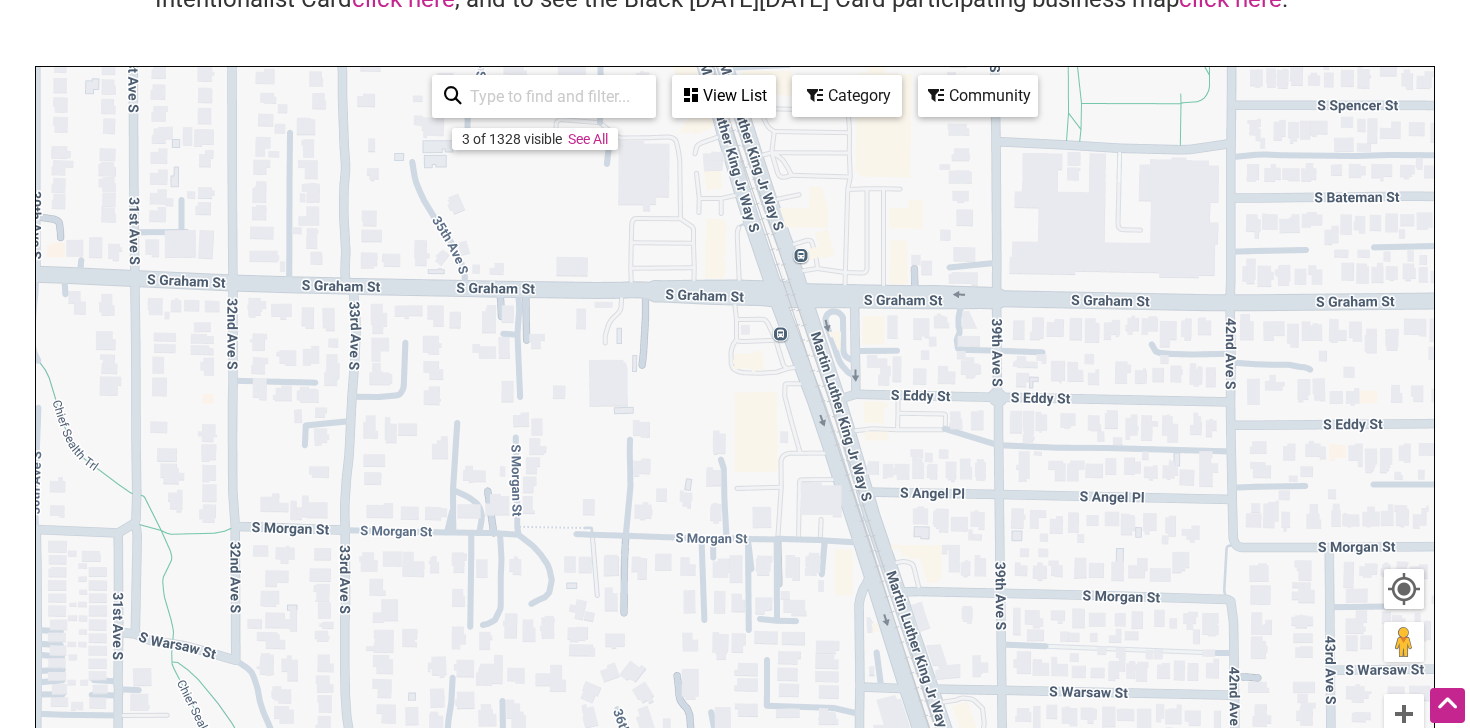 drag, startPoint x: 879, startPoint y: 329, endPoint x: 1102, endPoint y: 796, distance: 517.51135 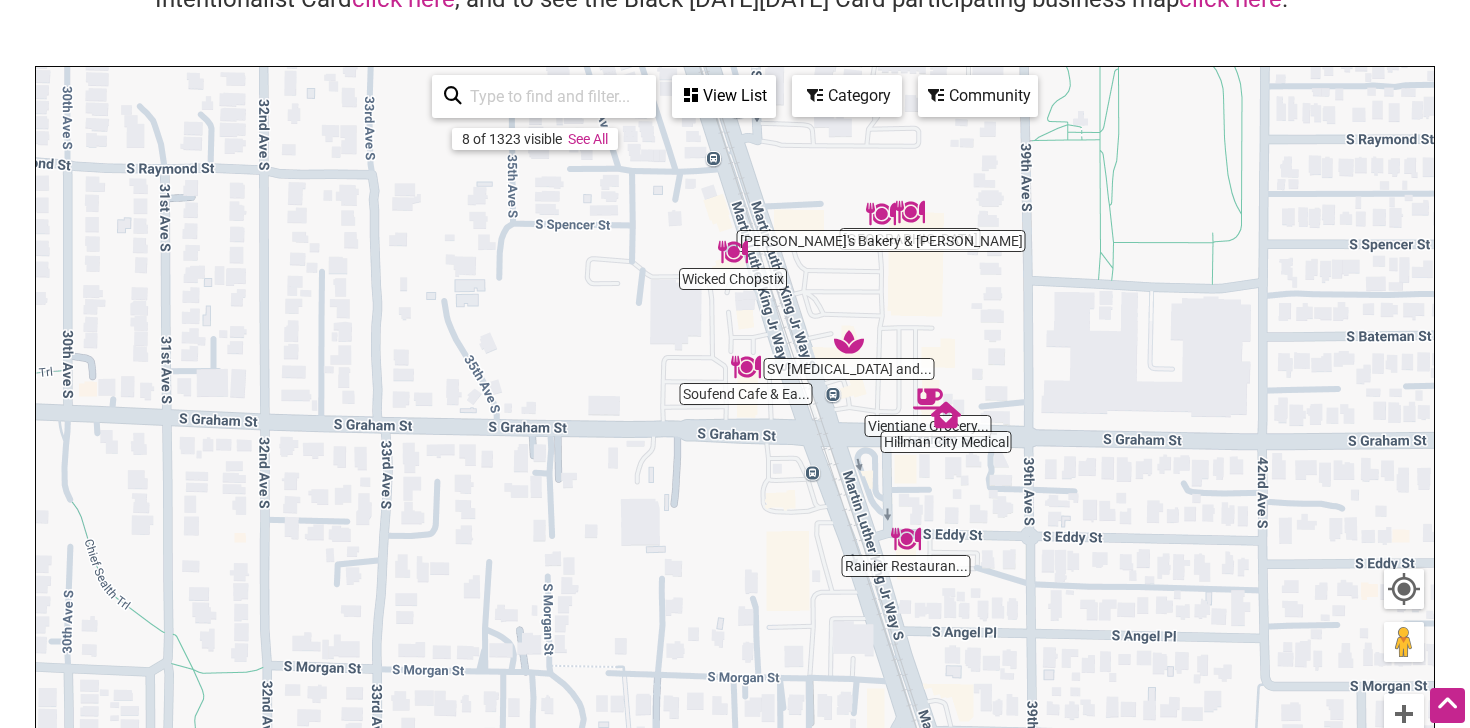 drag, startPoint x: 967, startPoint y: 448, endPoint x: 971, endPoint y: 463, distance: 15.524175 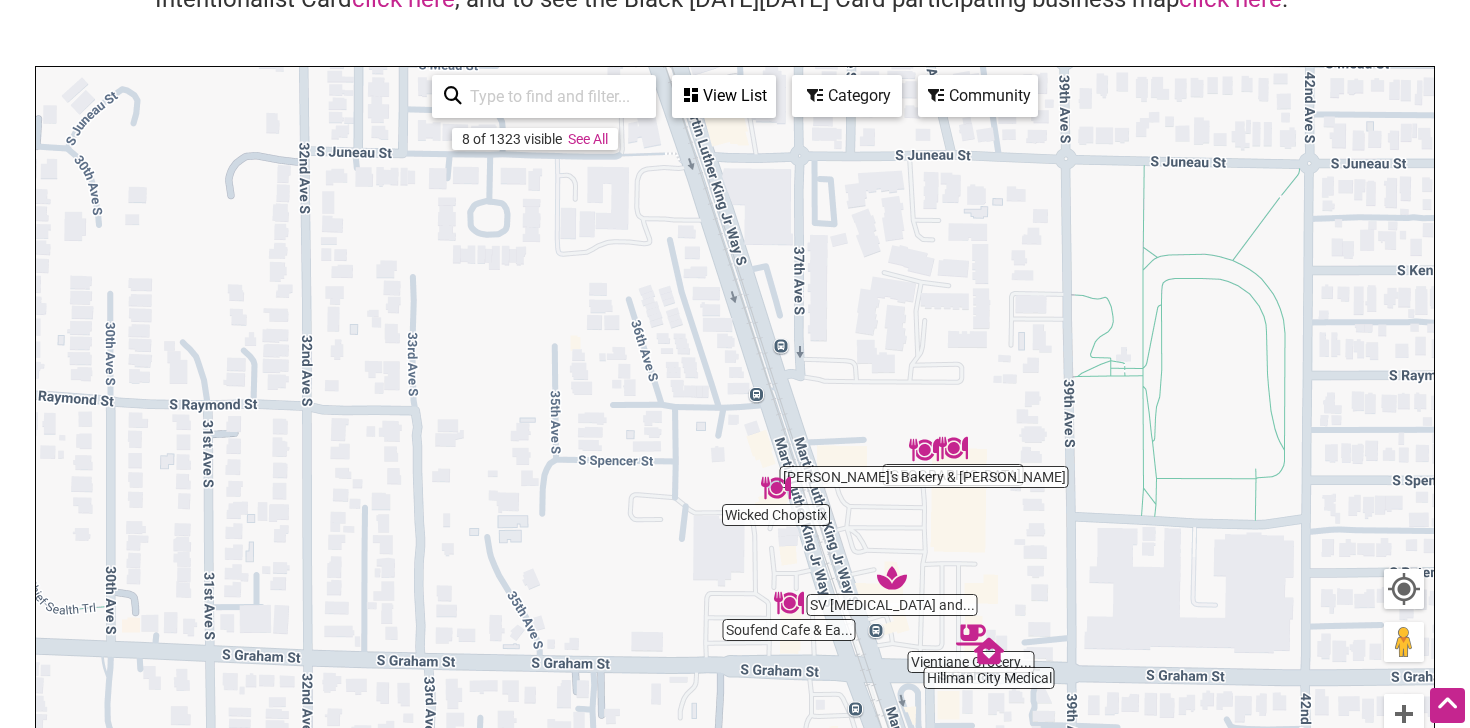 drag, startPoint x: 977, startPoint y: 314, endPoint x: 1032, endPoint y: 608, distance: 299.1003 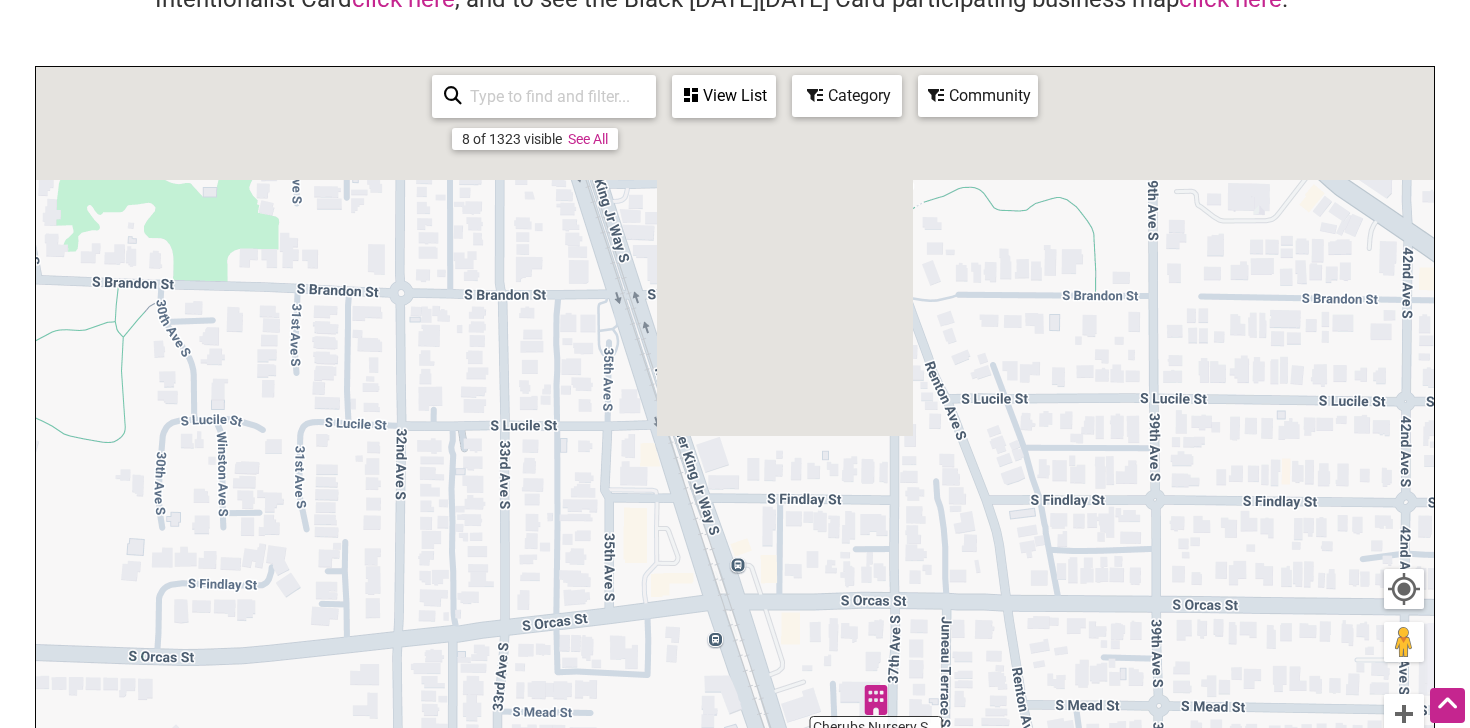 drag, startPoint x: 917, startPoint y: 159, endPoint x: 999, endPoint y: 755, distance: 601.6145 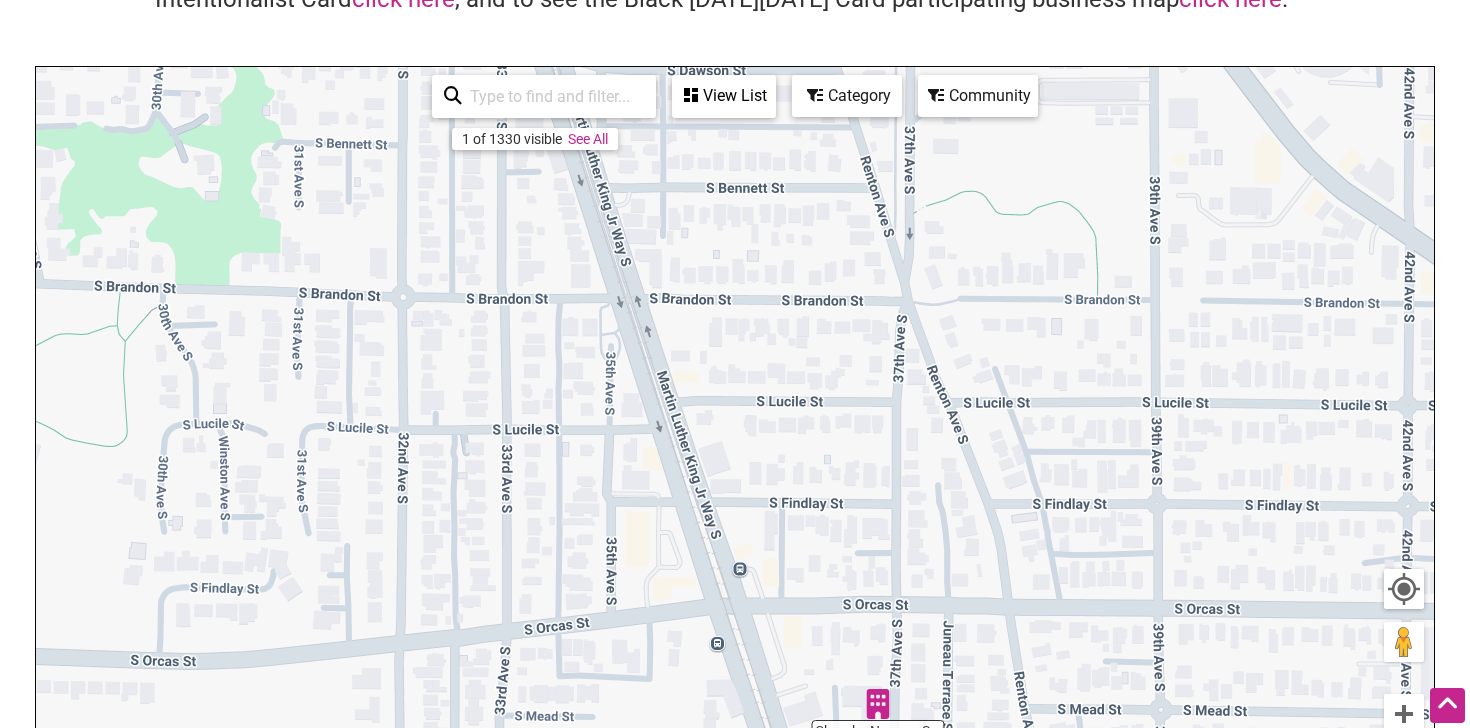 drag, startPoint x: 910, startPoint y: 328, endPoint x: 1216, endPoint y: 598, distance: 408.08823 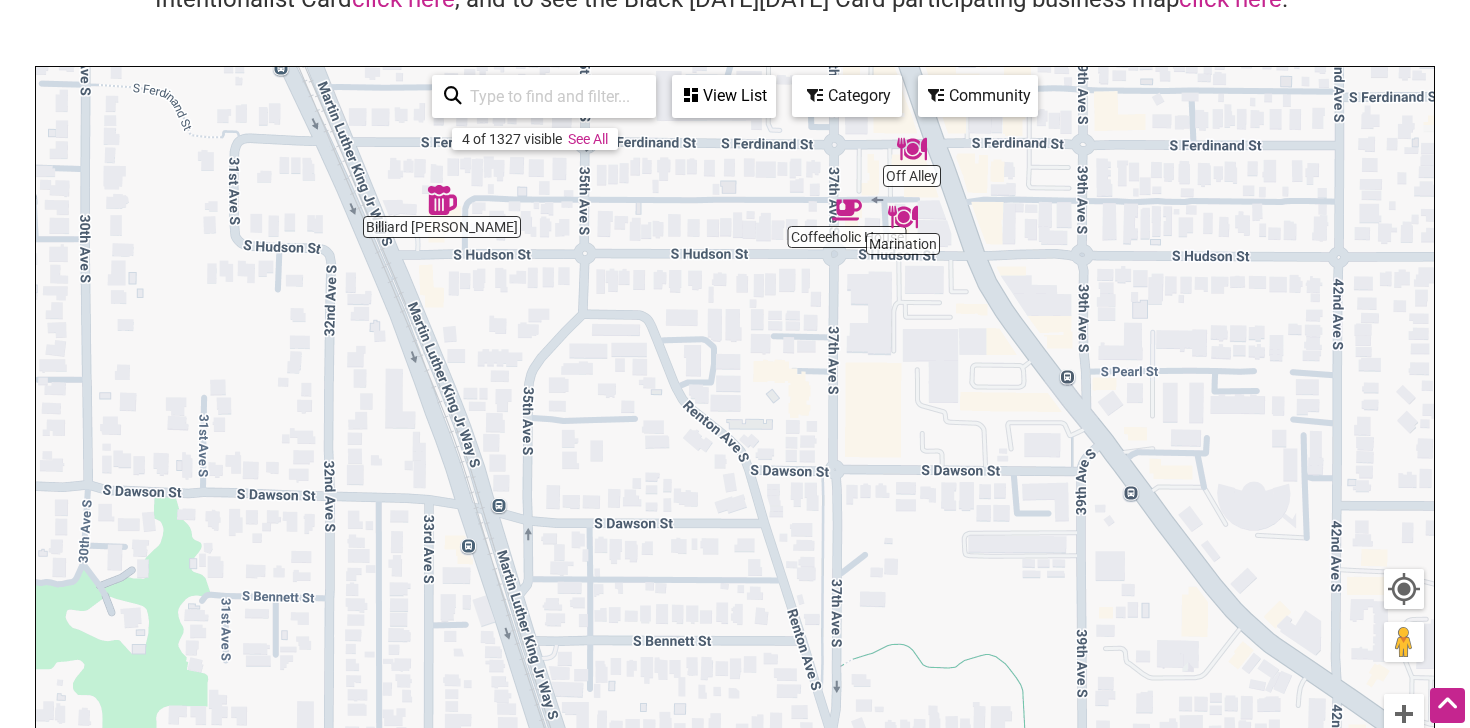 drag, startPoint x: 1129, startPoint y: 384, endPoint x: 694, endPoint y: 399, distance: 435.25854 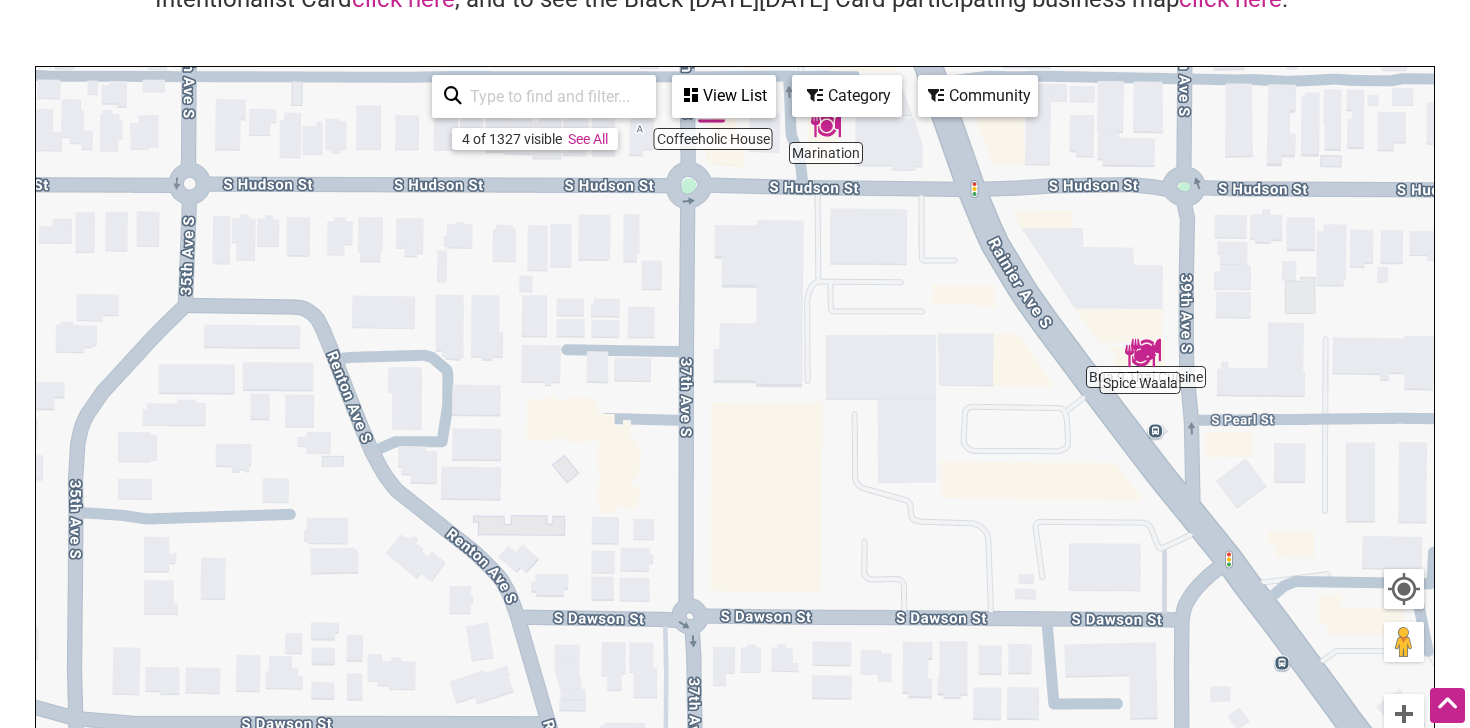 click on "To navigate, press the arrow keys." at bounding box center [735, 456] 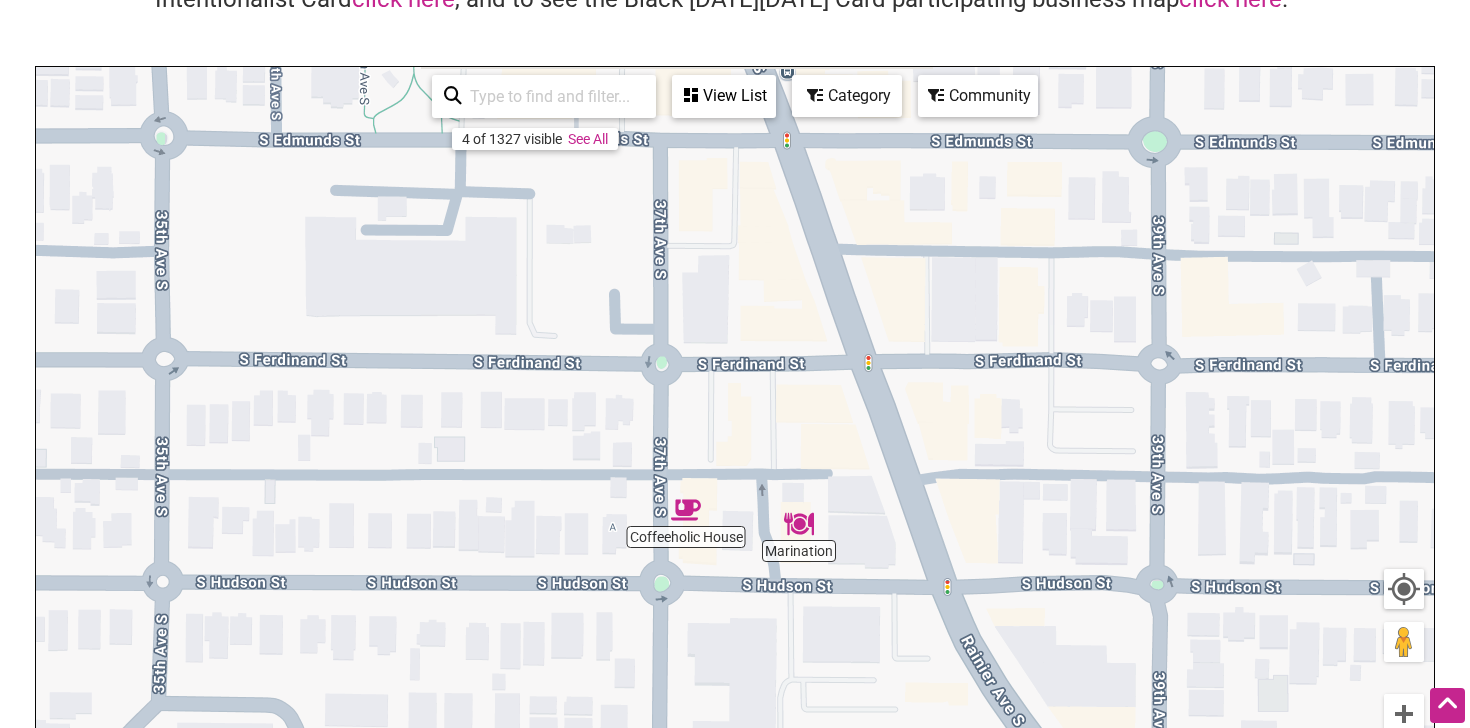 drag, startPoint x: 767, startPoint y: 292, endPoint x: 851, endPoint y: 731, distance: 446.9642 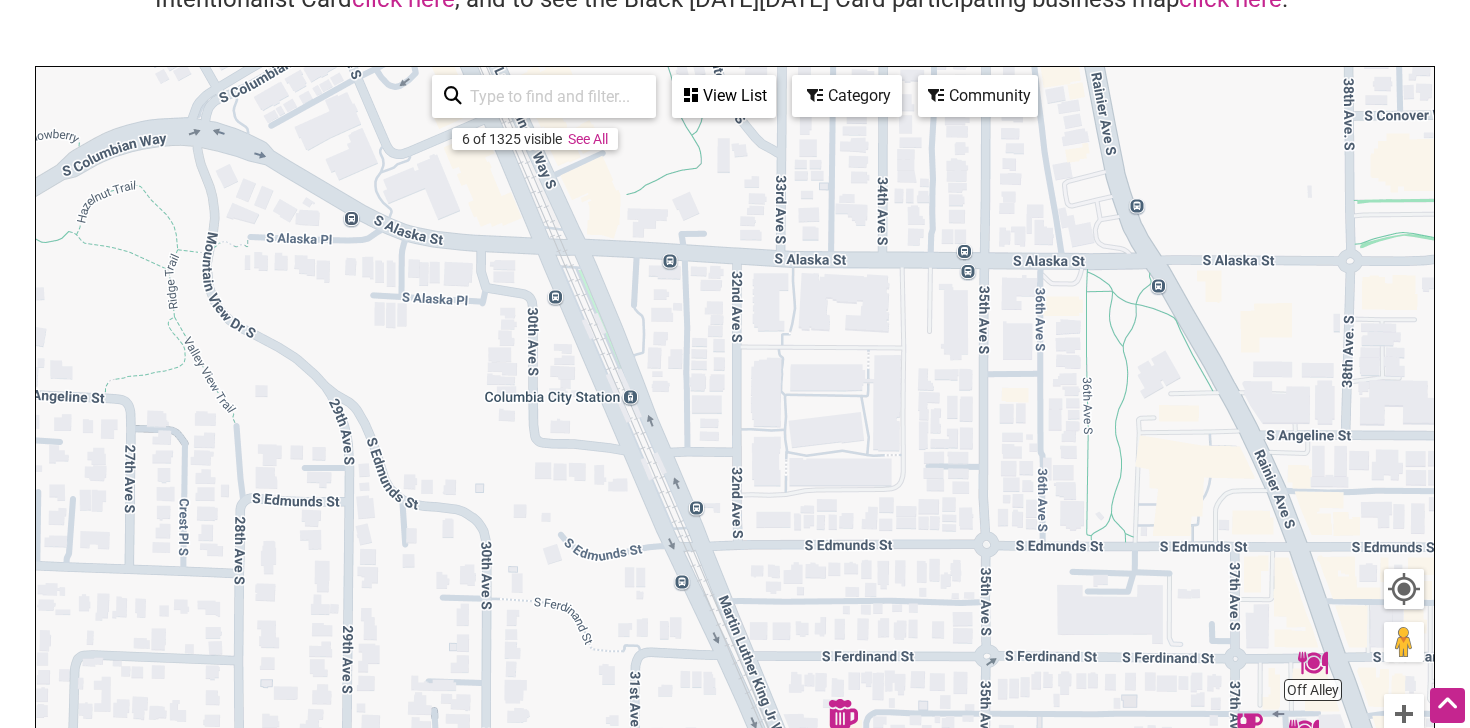 drag, startPoint x: 610, startPoint y: 282, endPoint x: 1005, endPoint y: 645, distance: 536.46436 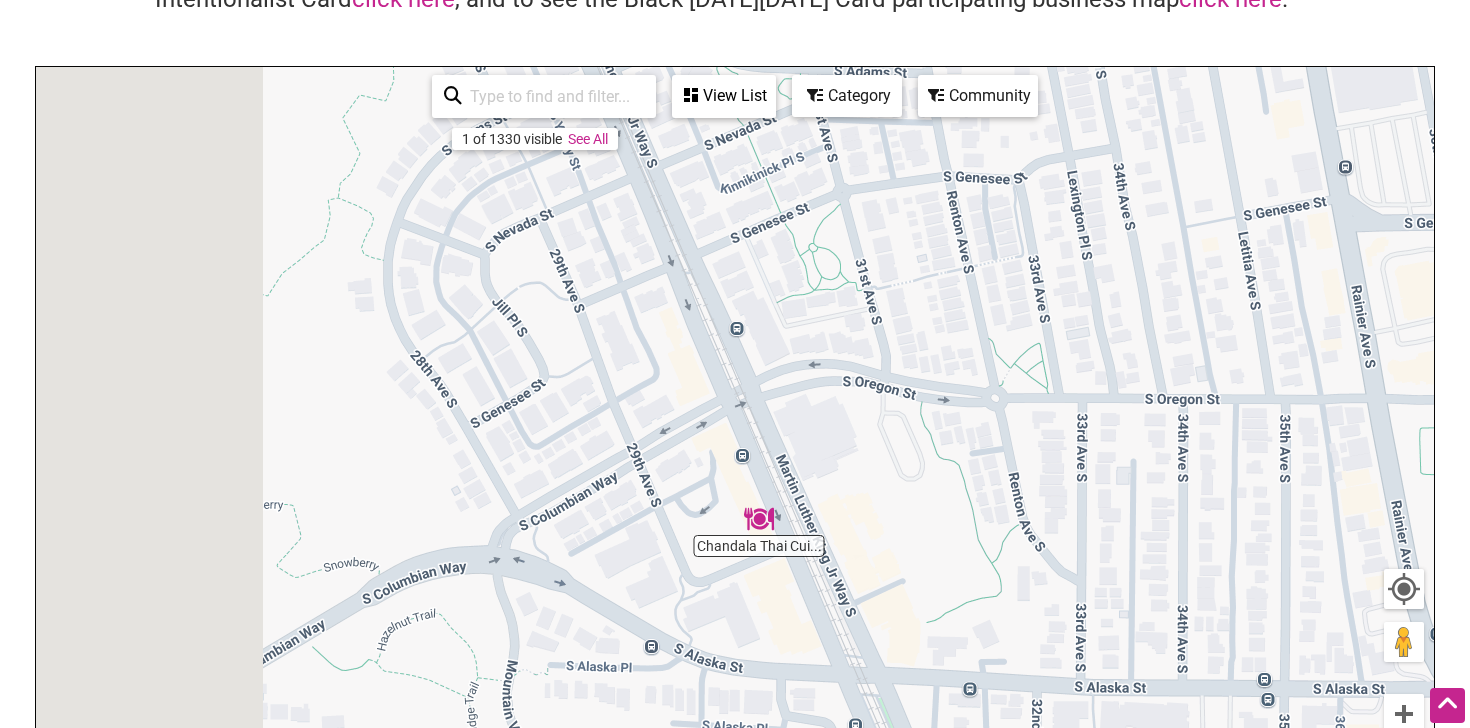 drag, startPoint x: 583, startPoint y: 263, endPoint x: 878, endPoint y: 499, distance: 377.78433 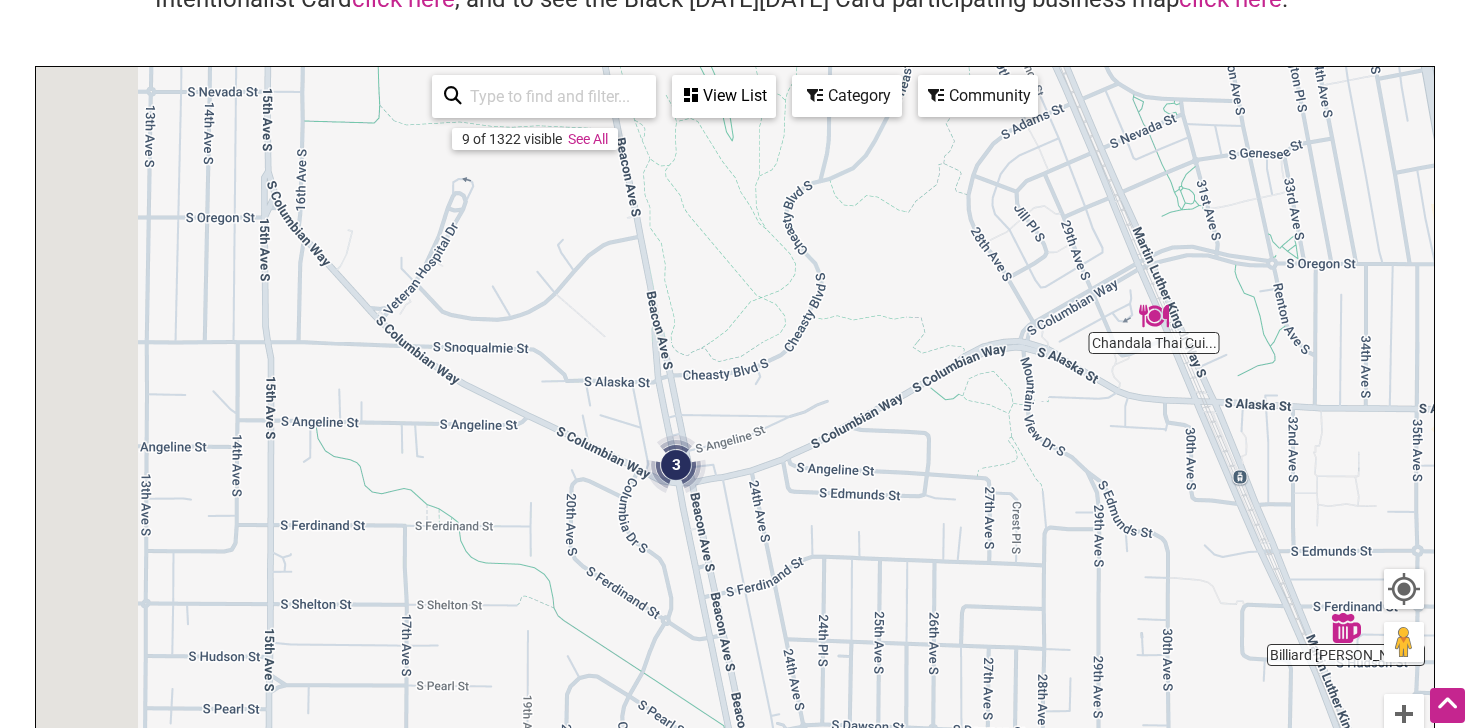 drag, startPoint x: 783, startPoint y: 375, endPoint x: 1120, endPoint y: 184, distance: 387.36288 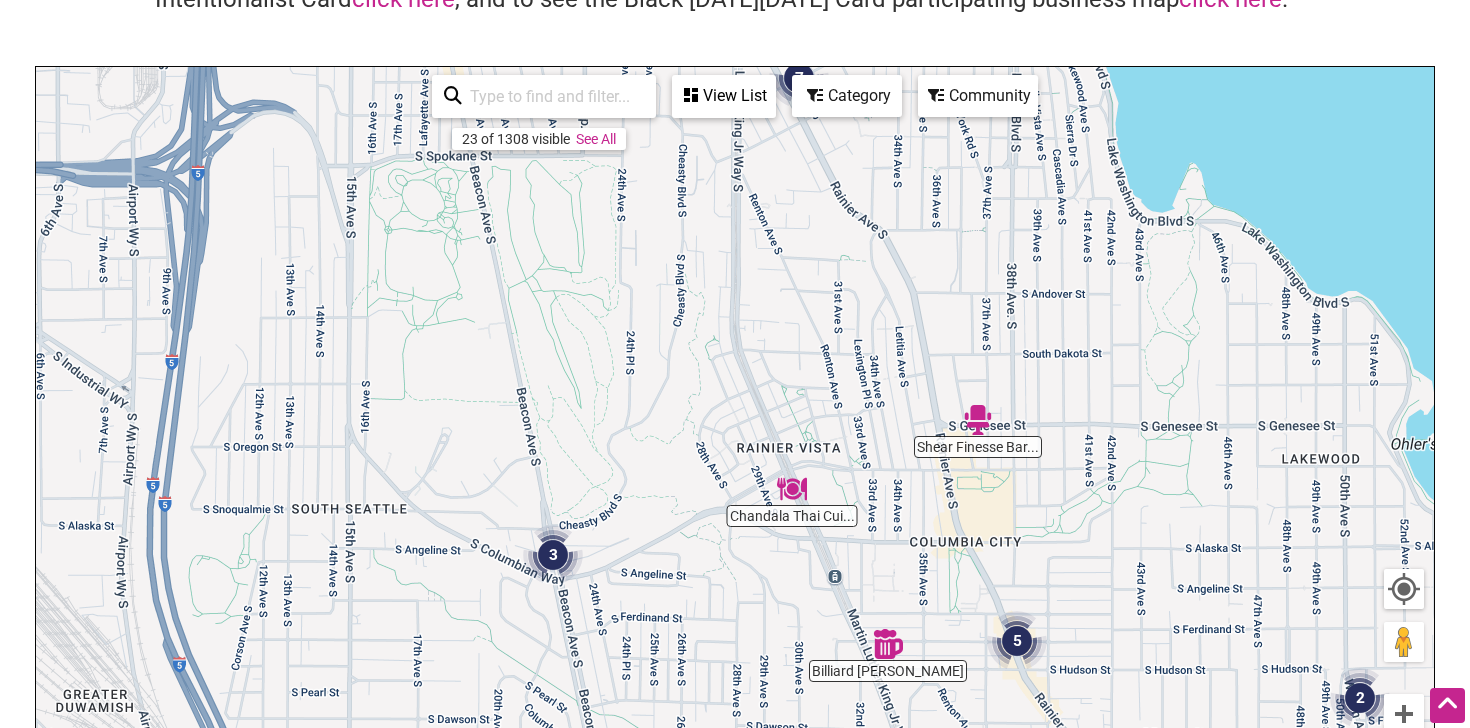 click at bounding box center (553, 96) 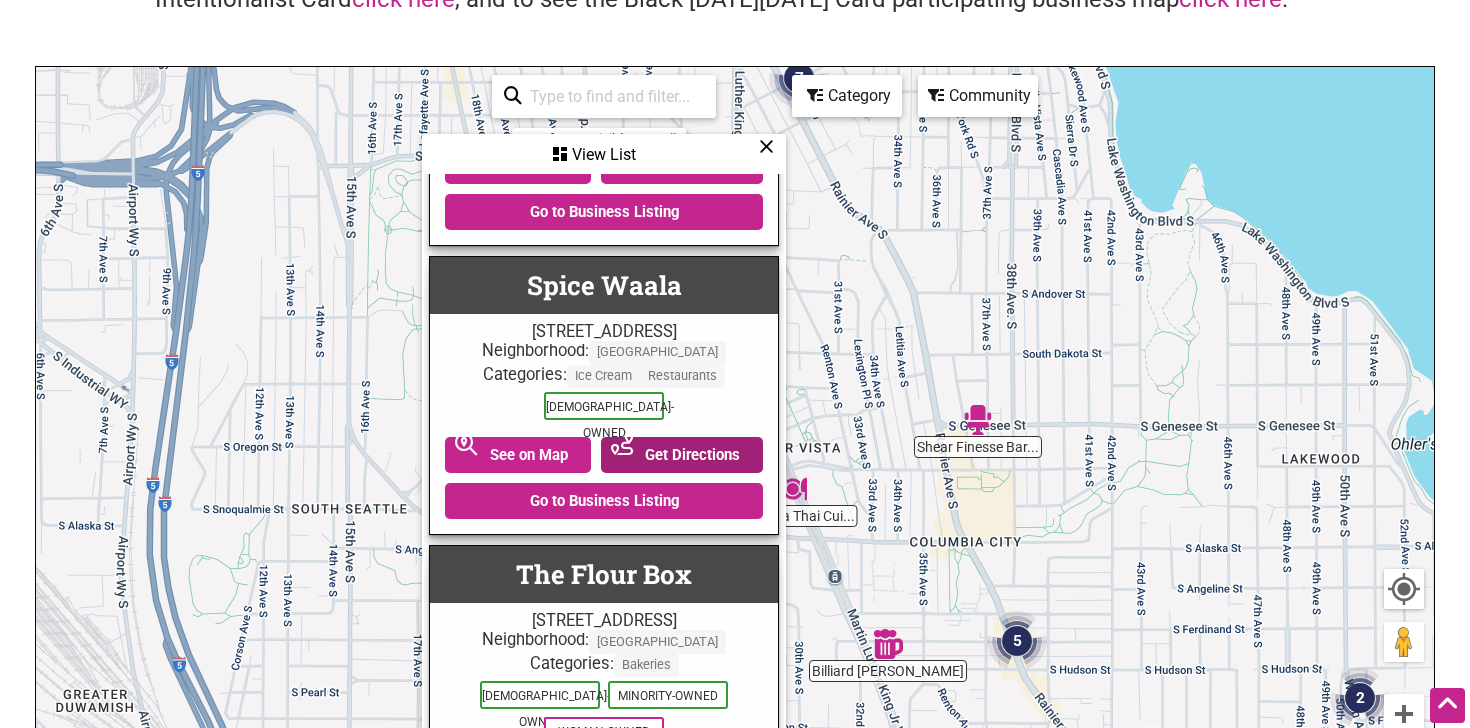 scroll, scrollTop: 6722, scrollLeft: 0, axis: vertical 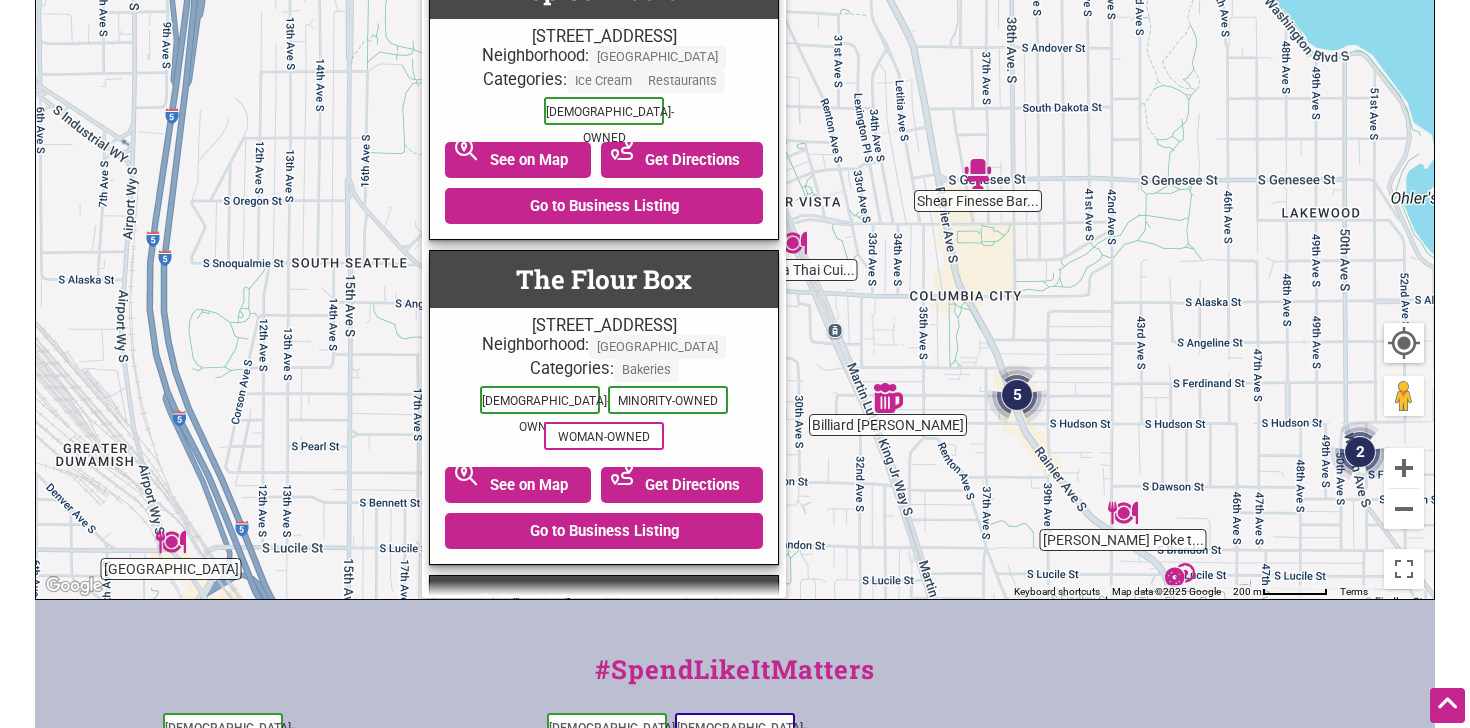 click on "To navigate, press the arrow keys." at bounding box center [735, 210] 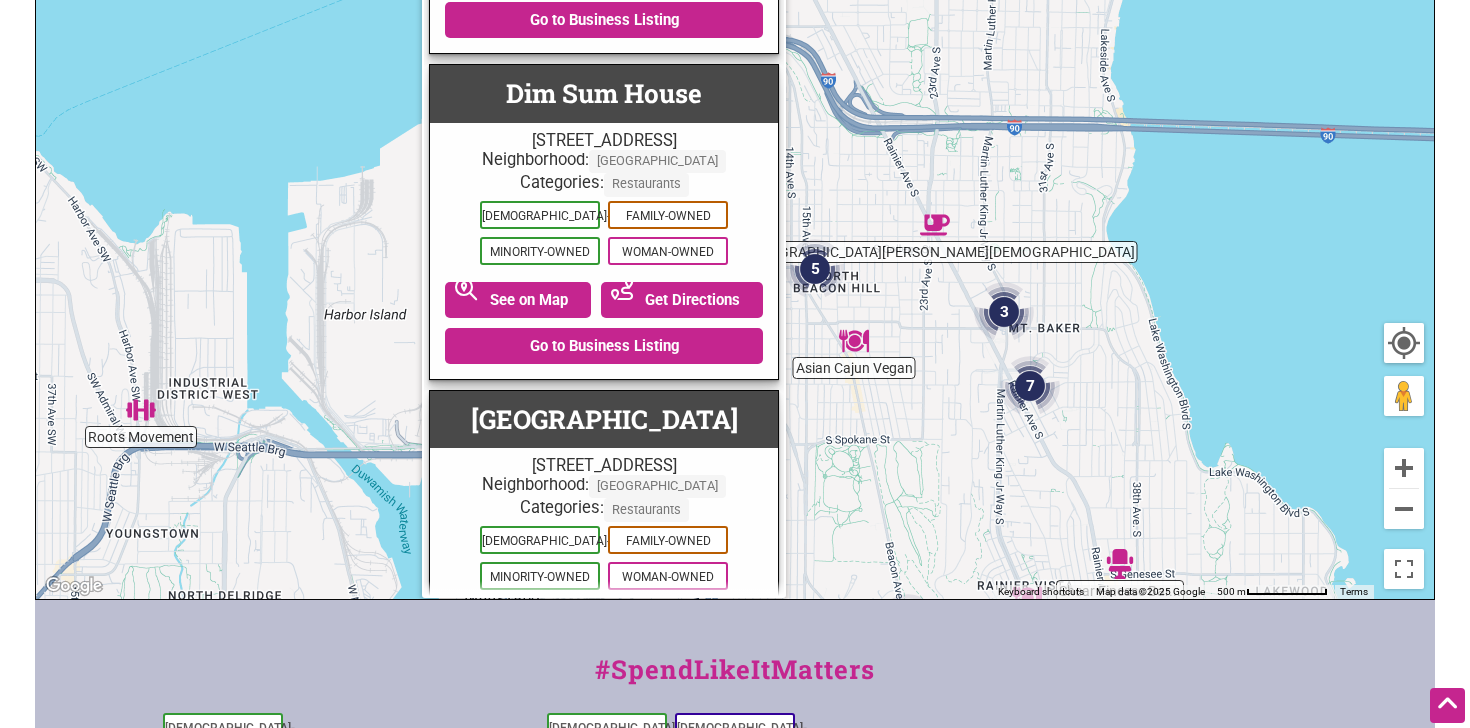 drag, startPoint x: 1008, startPoint y: 84, endPoint x: 1075, endPoint y: 481, distance: 402.61395 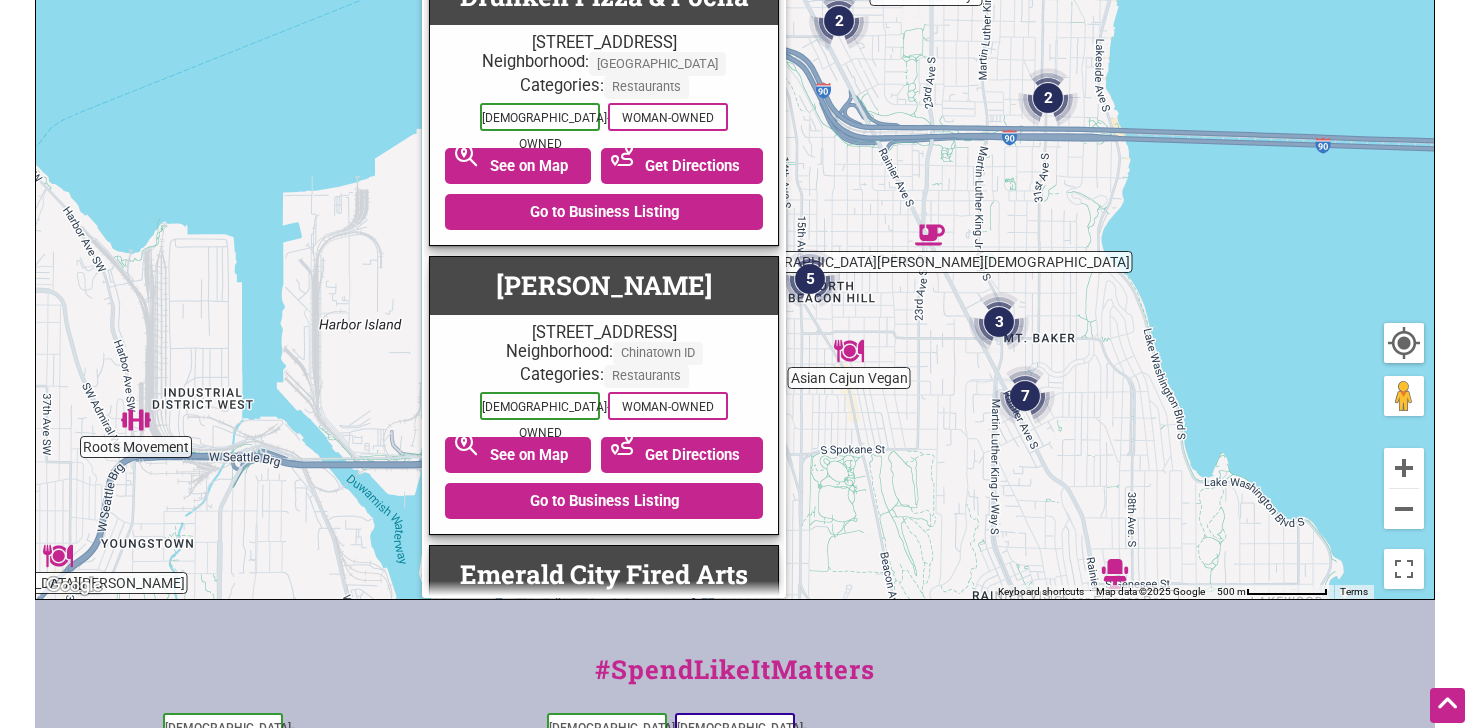 scroll, scrollTop: 12780, scrollLeft: 0, axis: vertical 